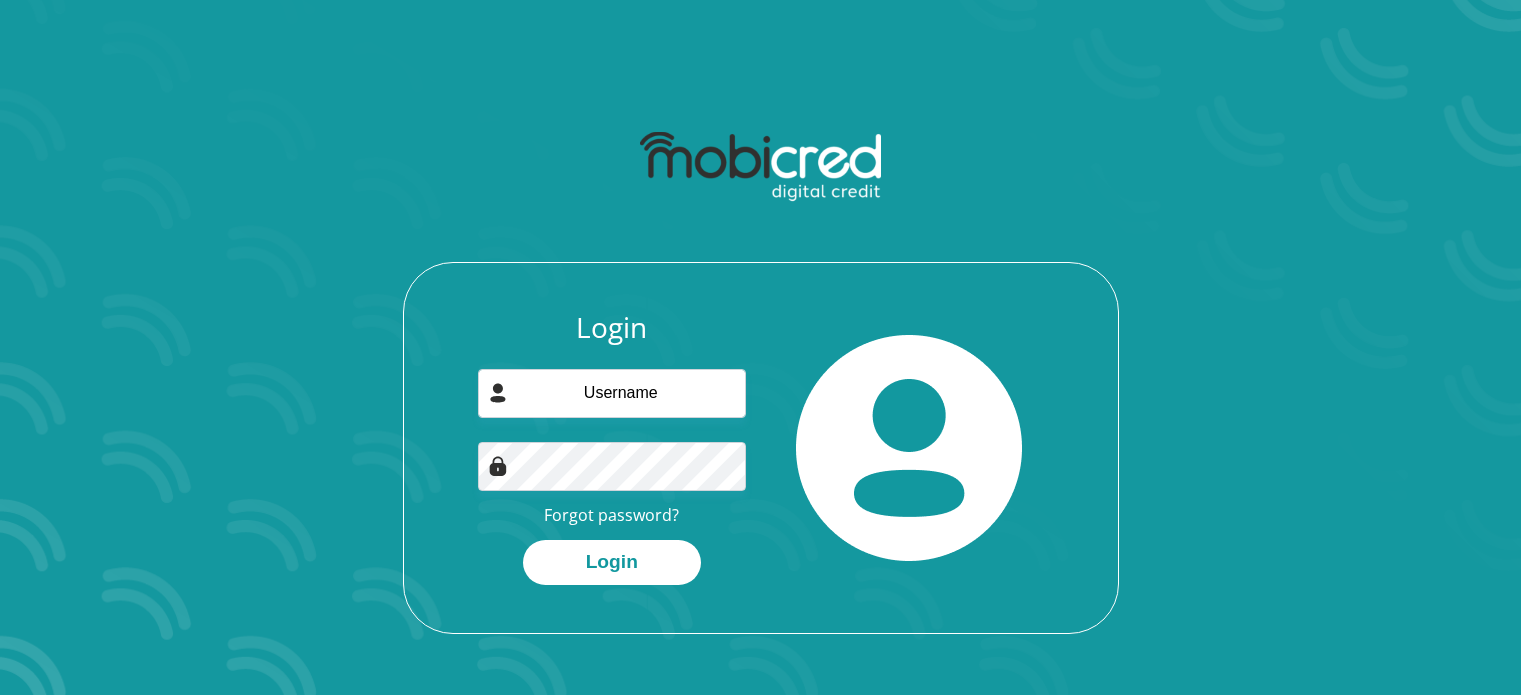 scroll, scrollTop: 0, scrollLeft: 0, axis: both 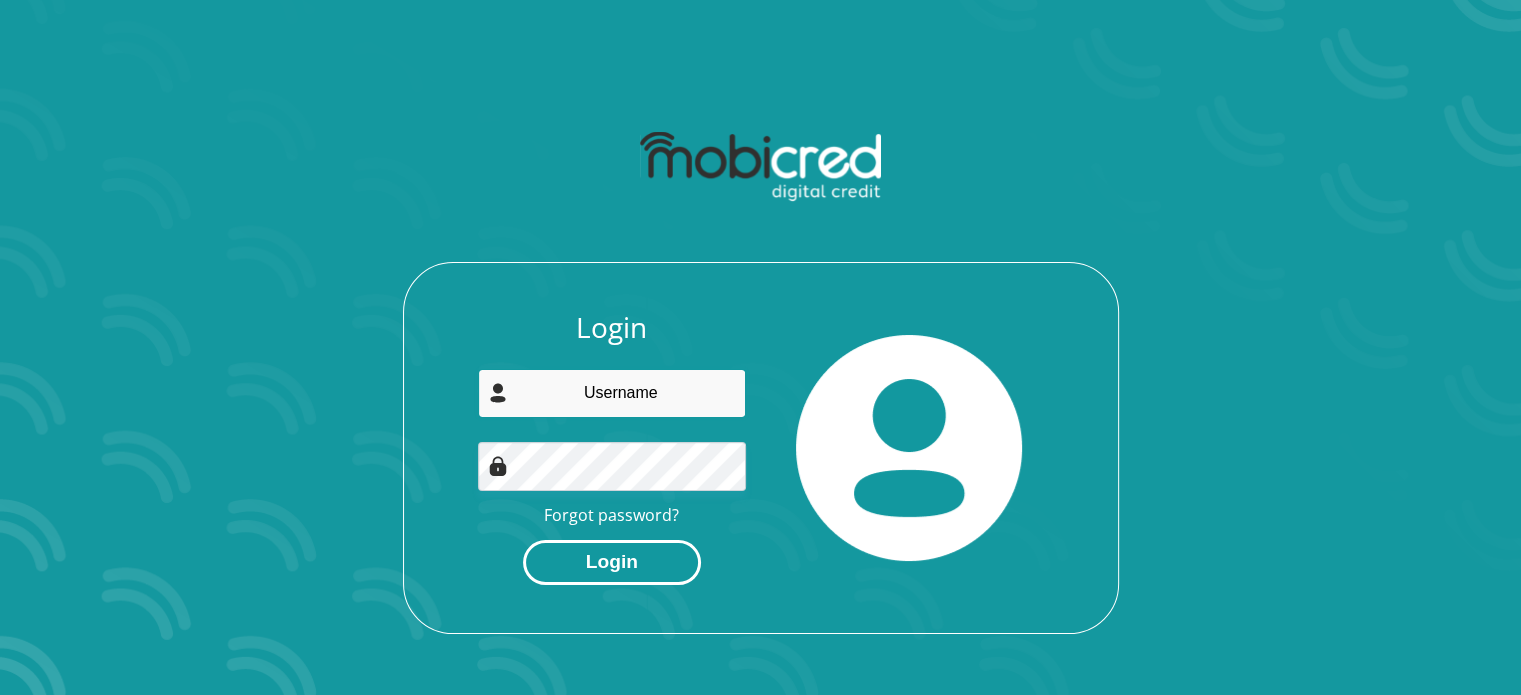 type on "ntombelalinda48@gmail.com" 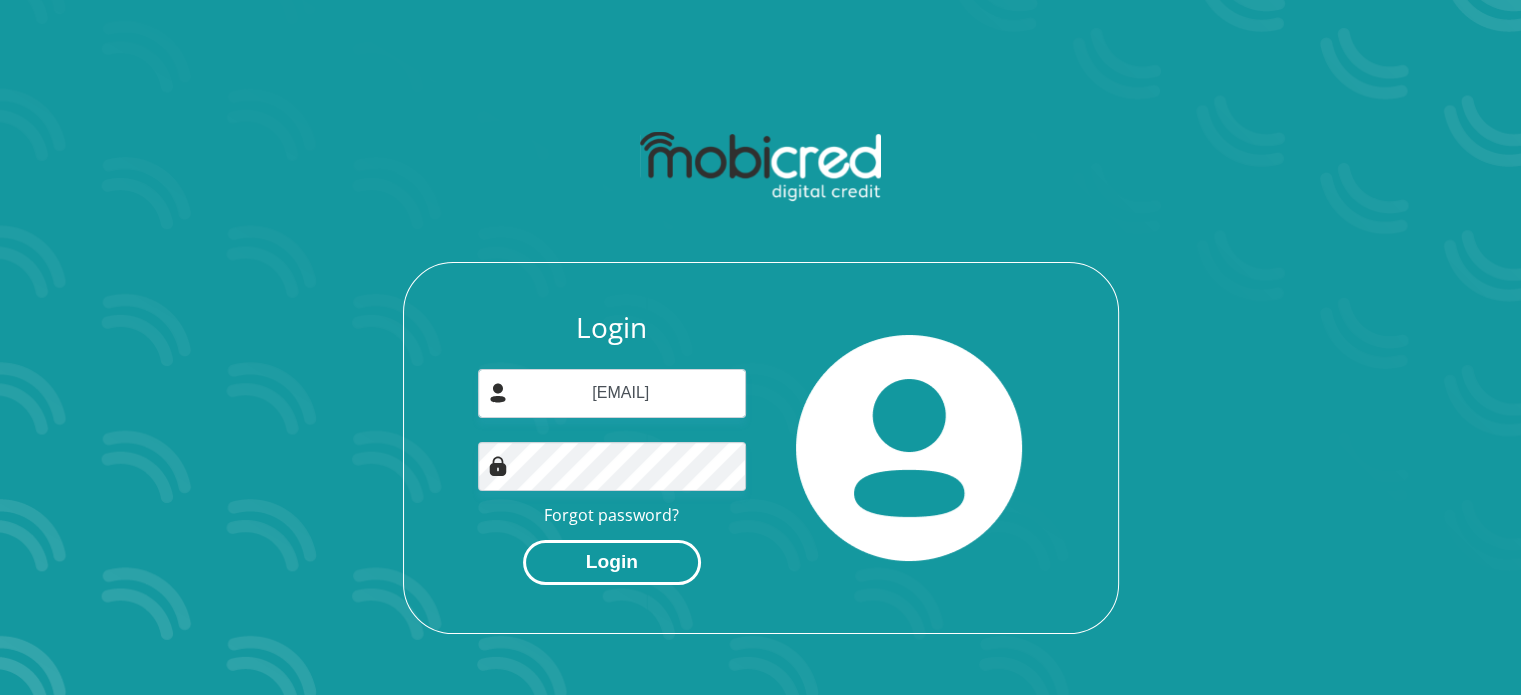 click on "Login" at bounding box center [612, 562] 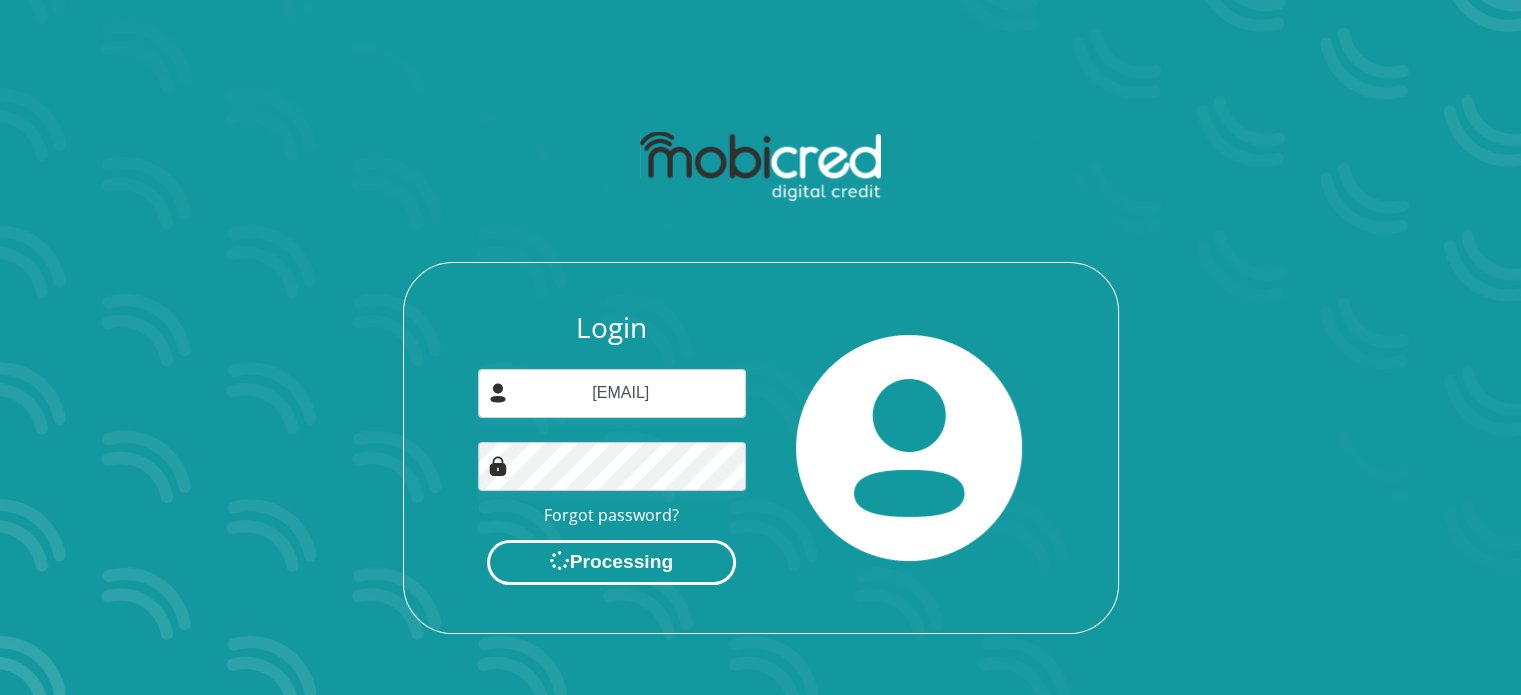 scroll, scrollTop: 0, scrollLeft: 0, axis: both 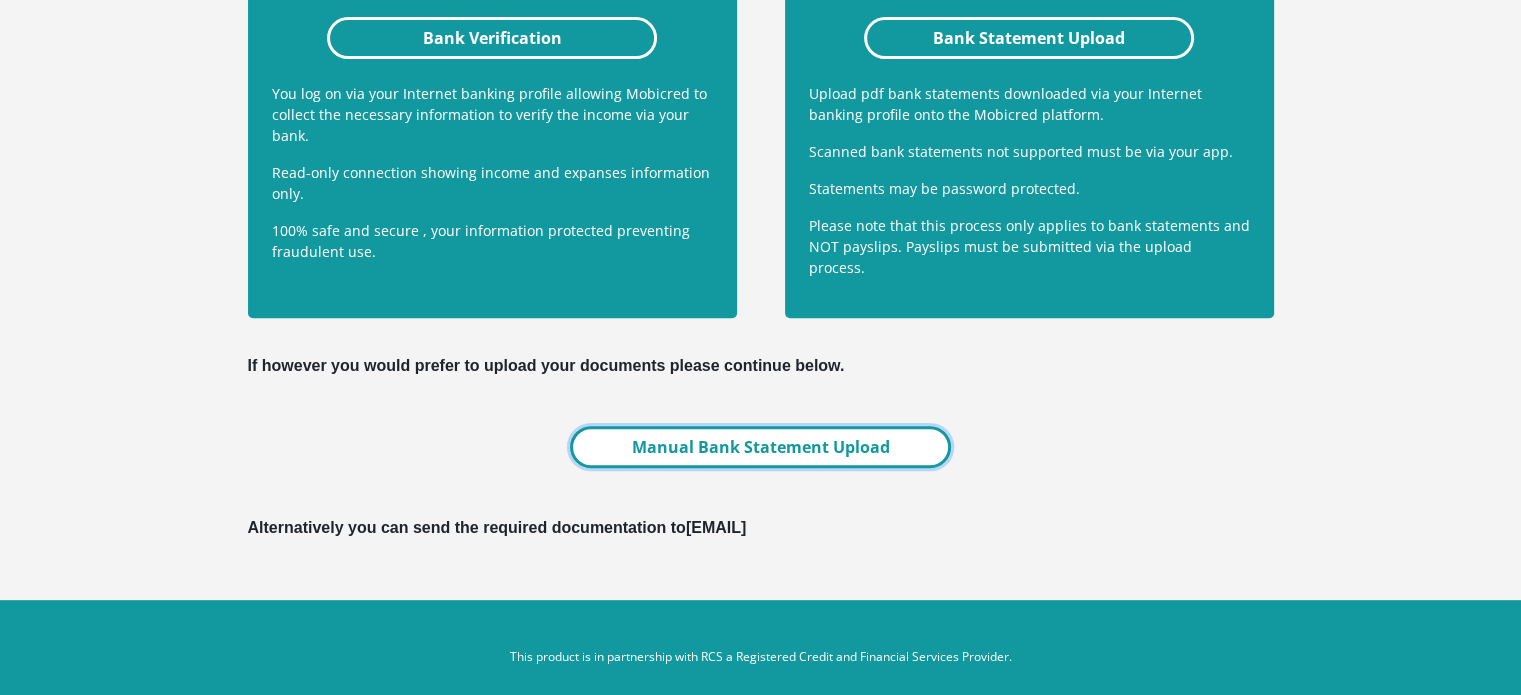 click on "Manual Bank Statement Upload" at bounding box center [760, 447] 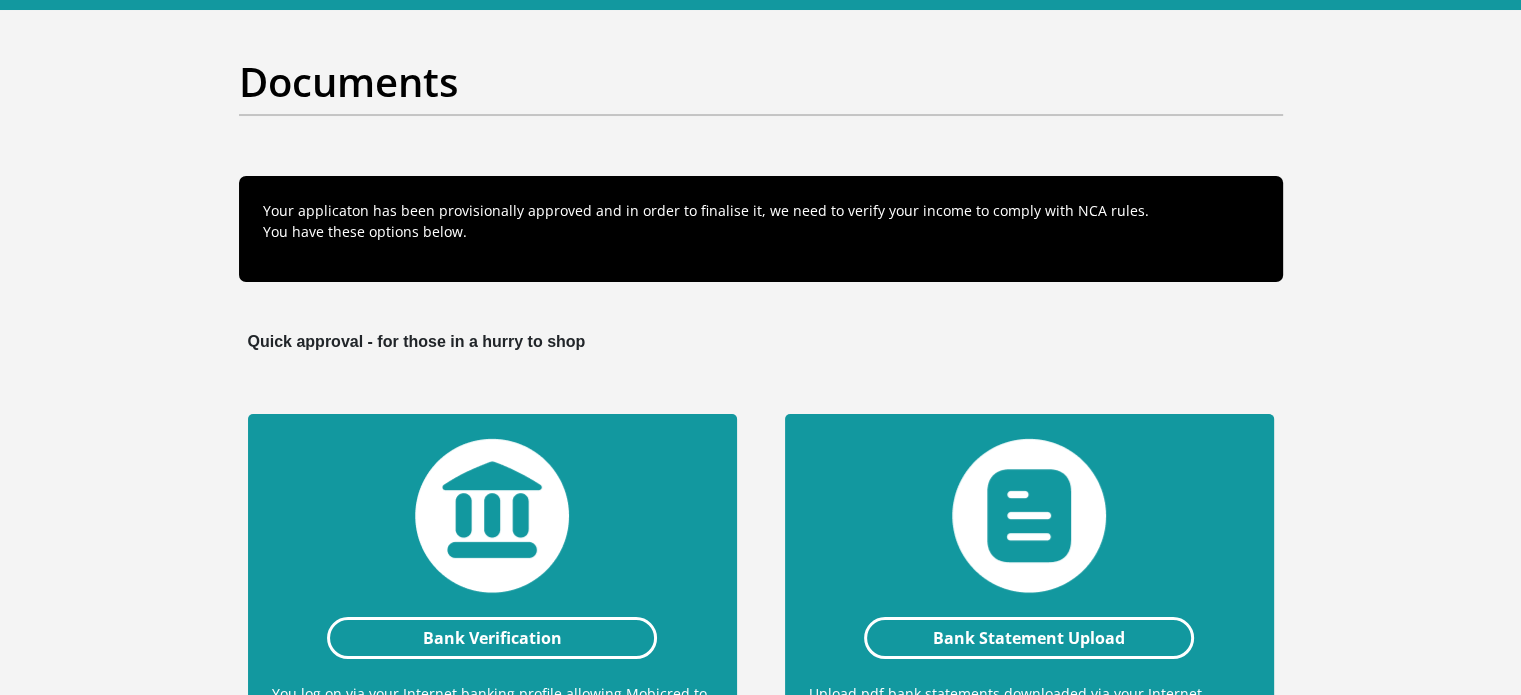 scroll, scrollTop: 278, scrollLeft: 0, axis: vertical 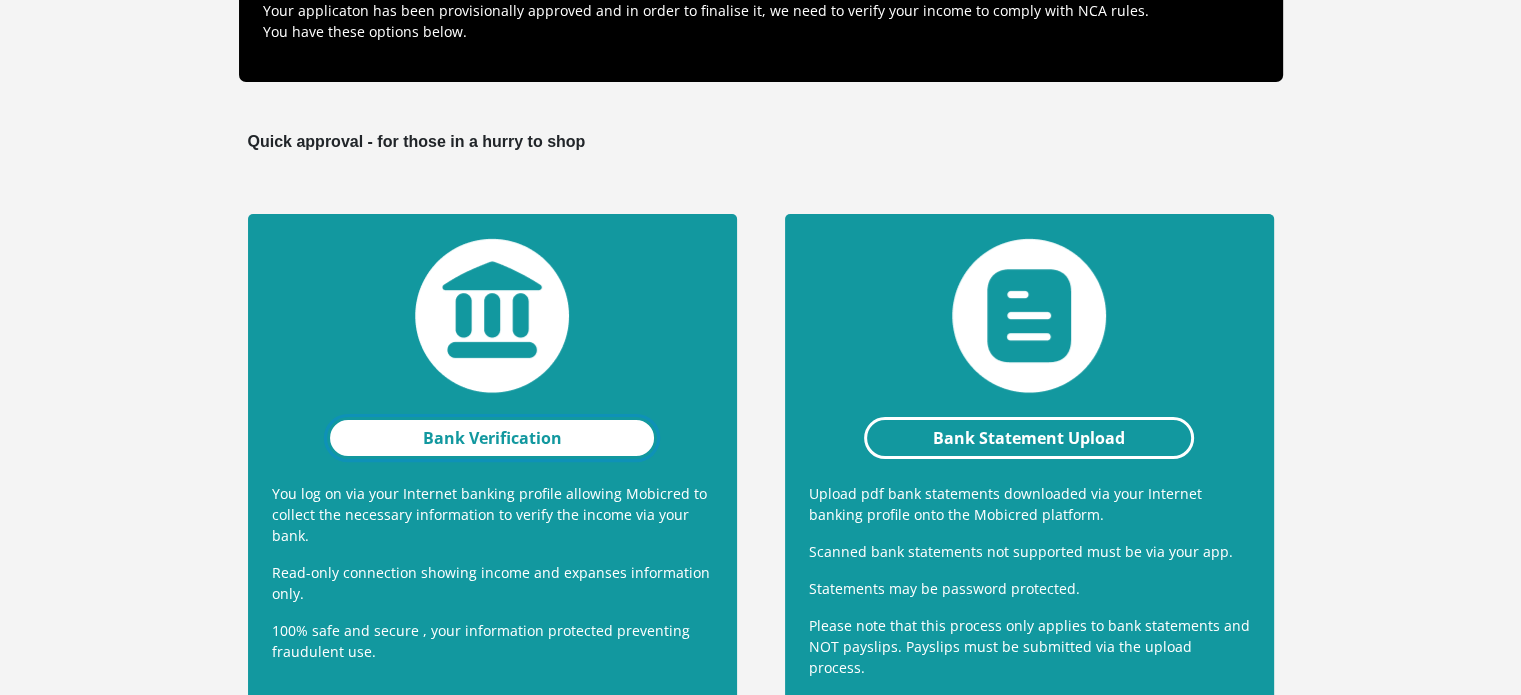 click on "Bank Verification" at bounding box center (492, 438) 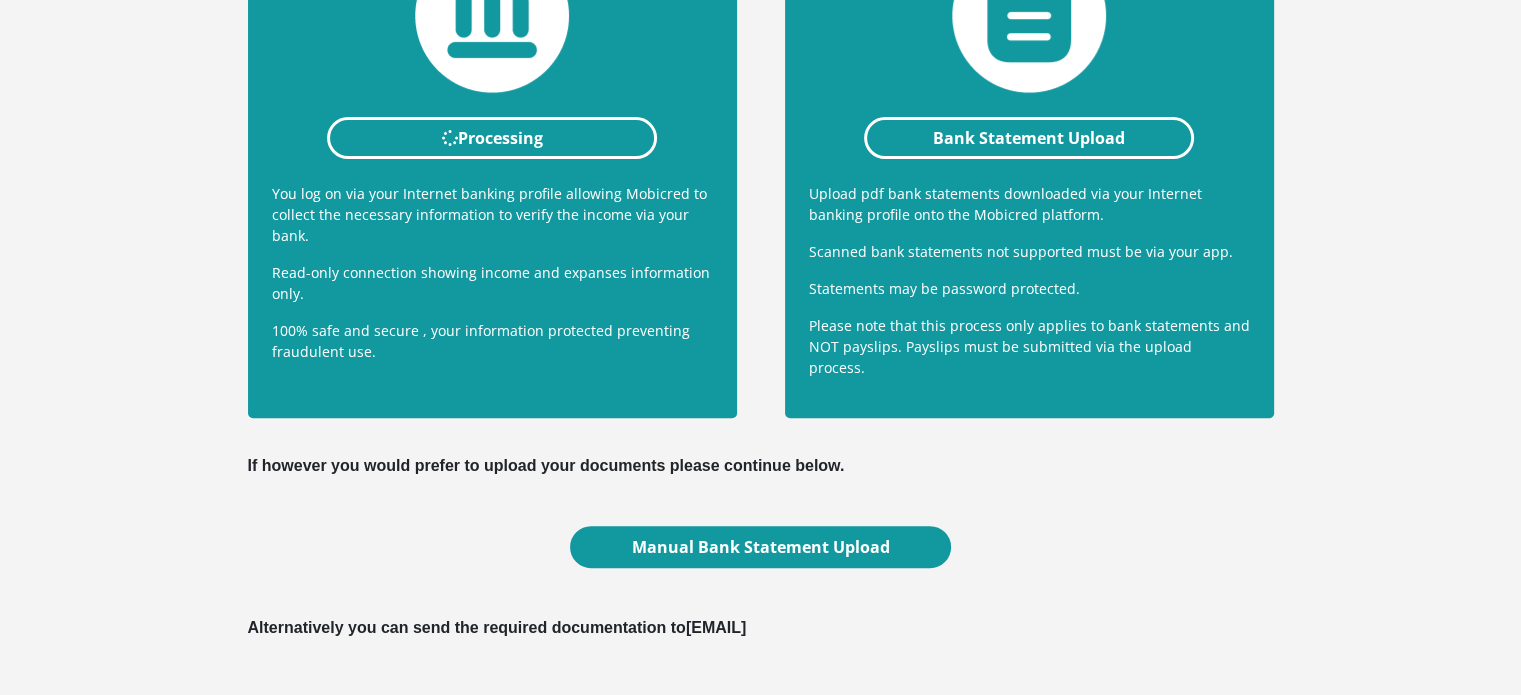 scroll, scrollTop: 678, scrollLeft: 0, axis: vertical 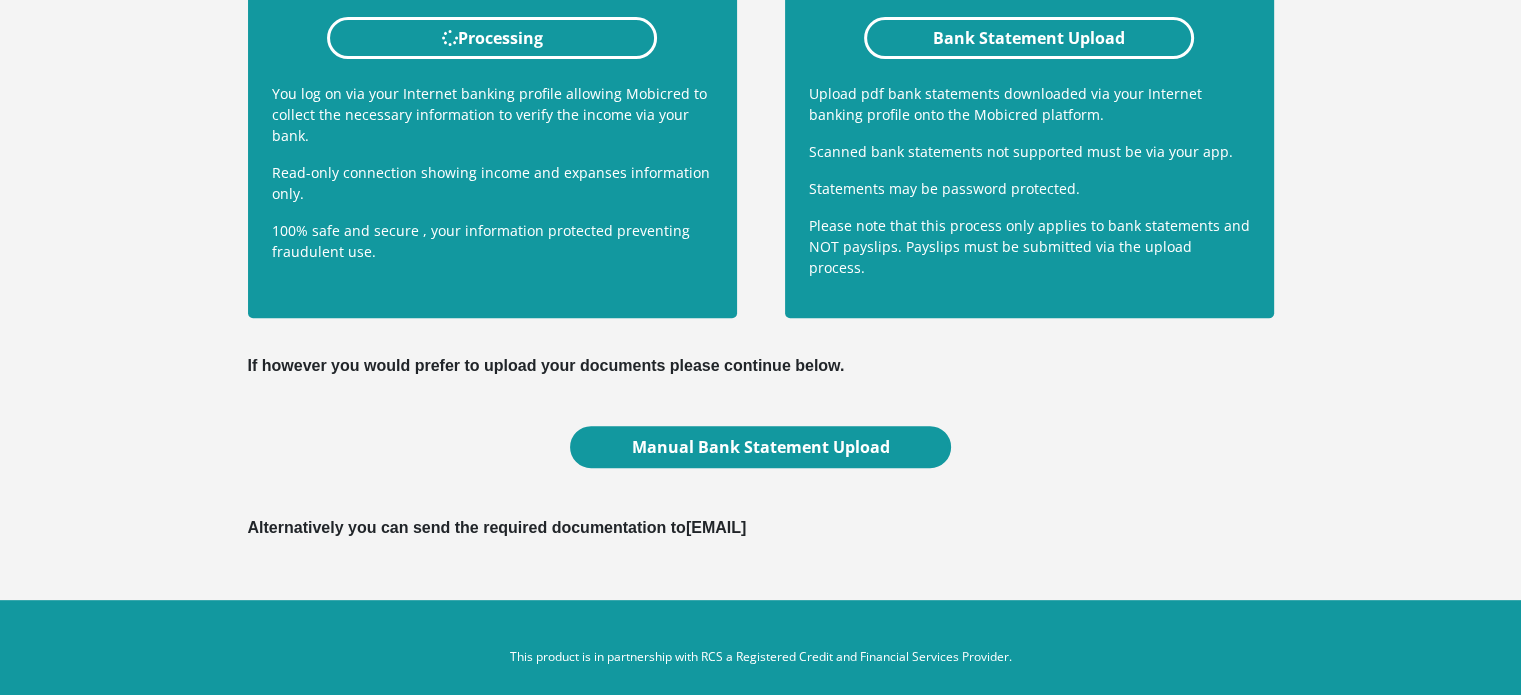 drag, startPoint x: 906, startPoint y: 511, endPoint x: 681, endPoint y: 528, distance: 225.64131 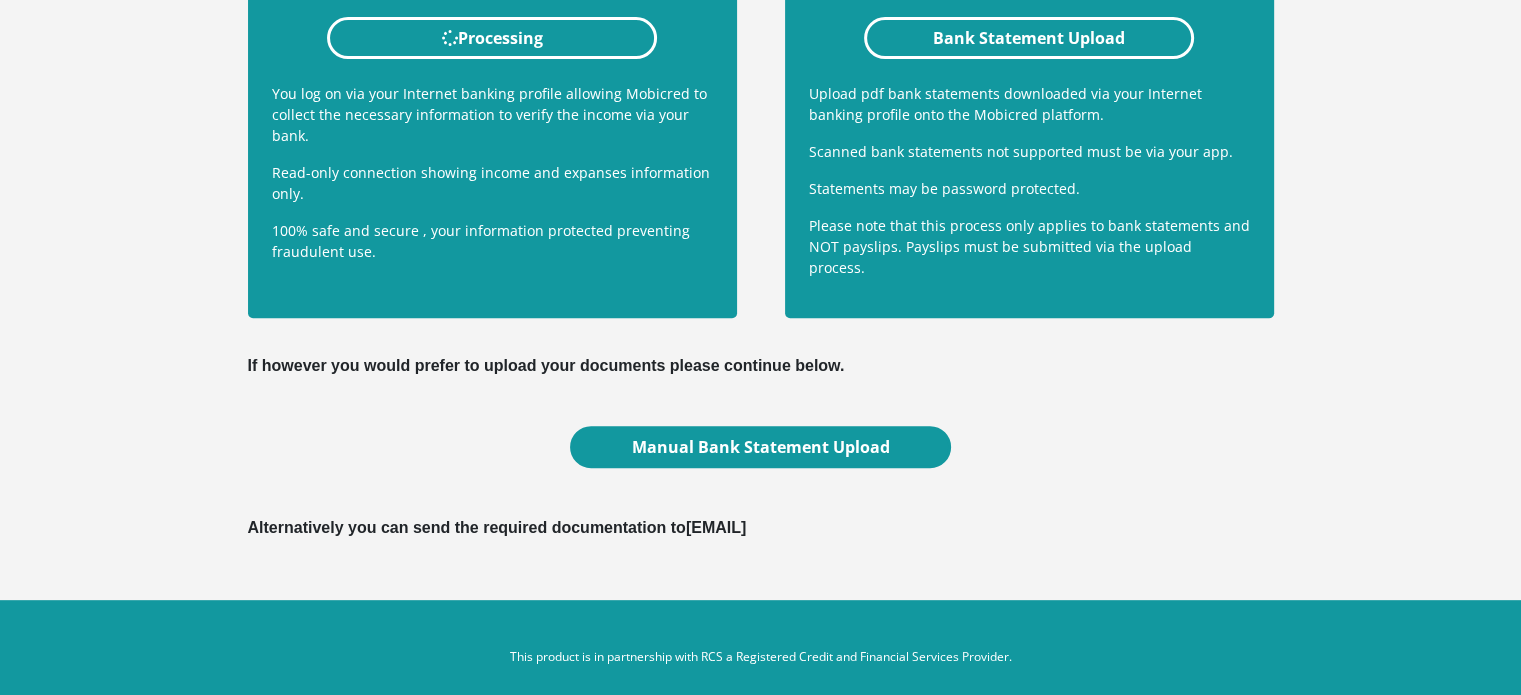 click on "Alternatively you can send the required documentation to  documents@mobicred.co.za" at bounding box center [761, 528] 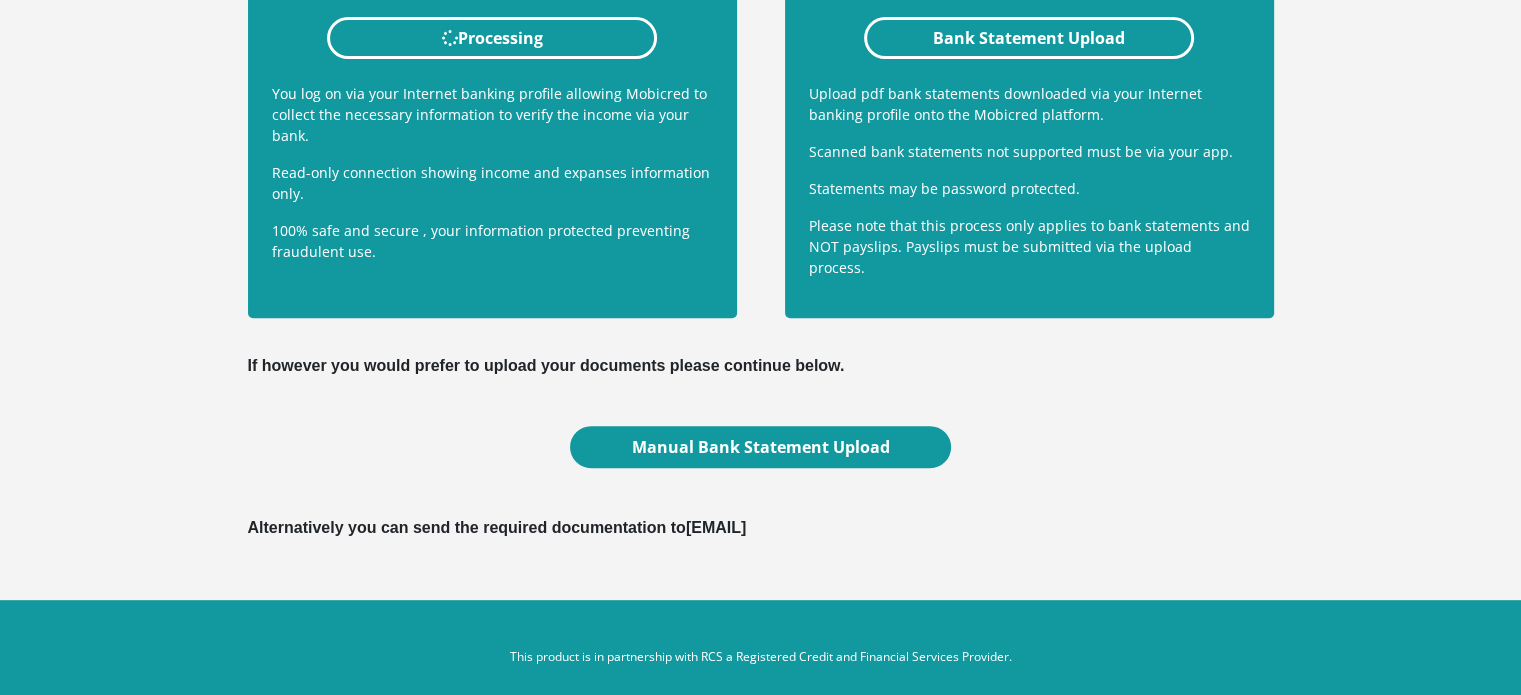copy on "documents@mobicred.co.za" 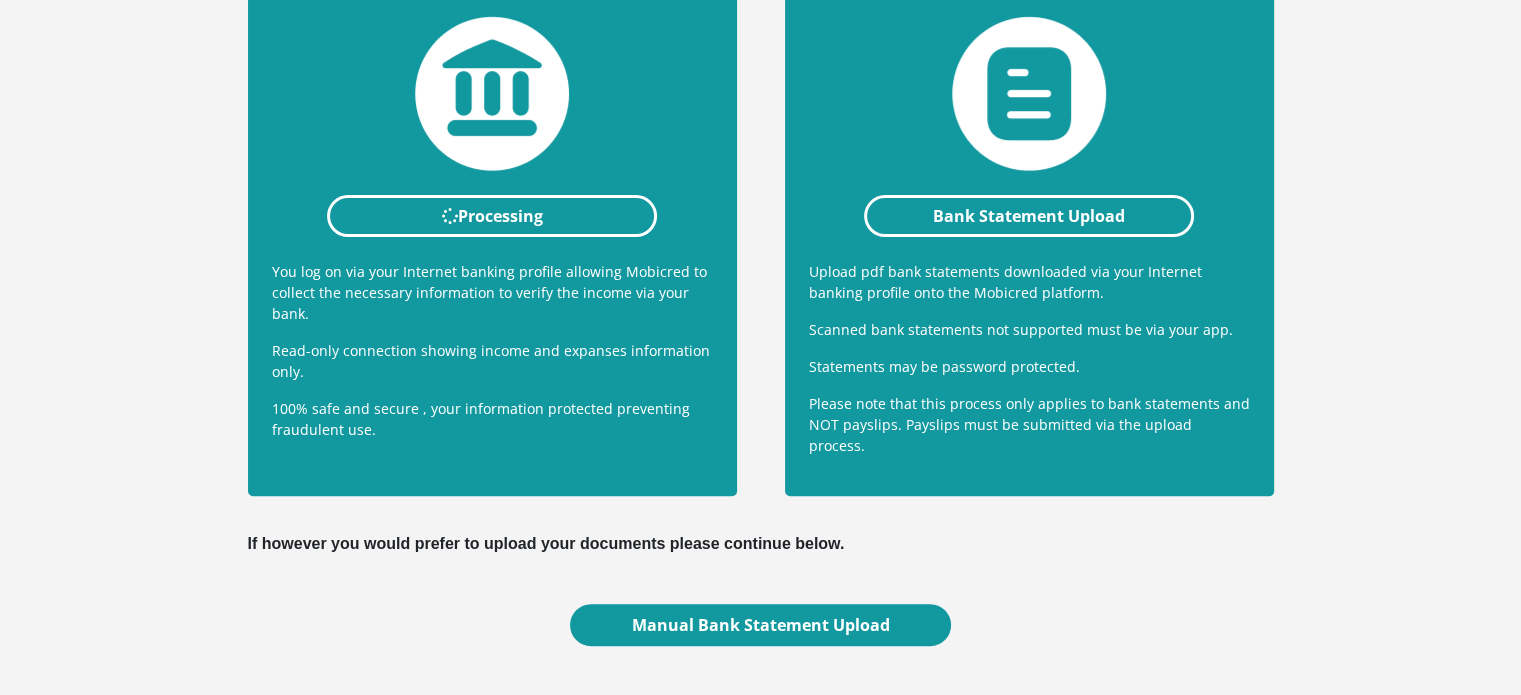 scroll, scrollTop: 400, scrollLeft: 0, axis: vertical 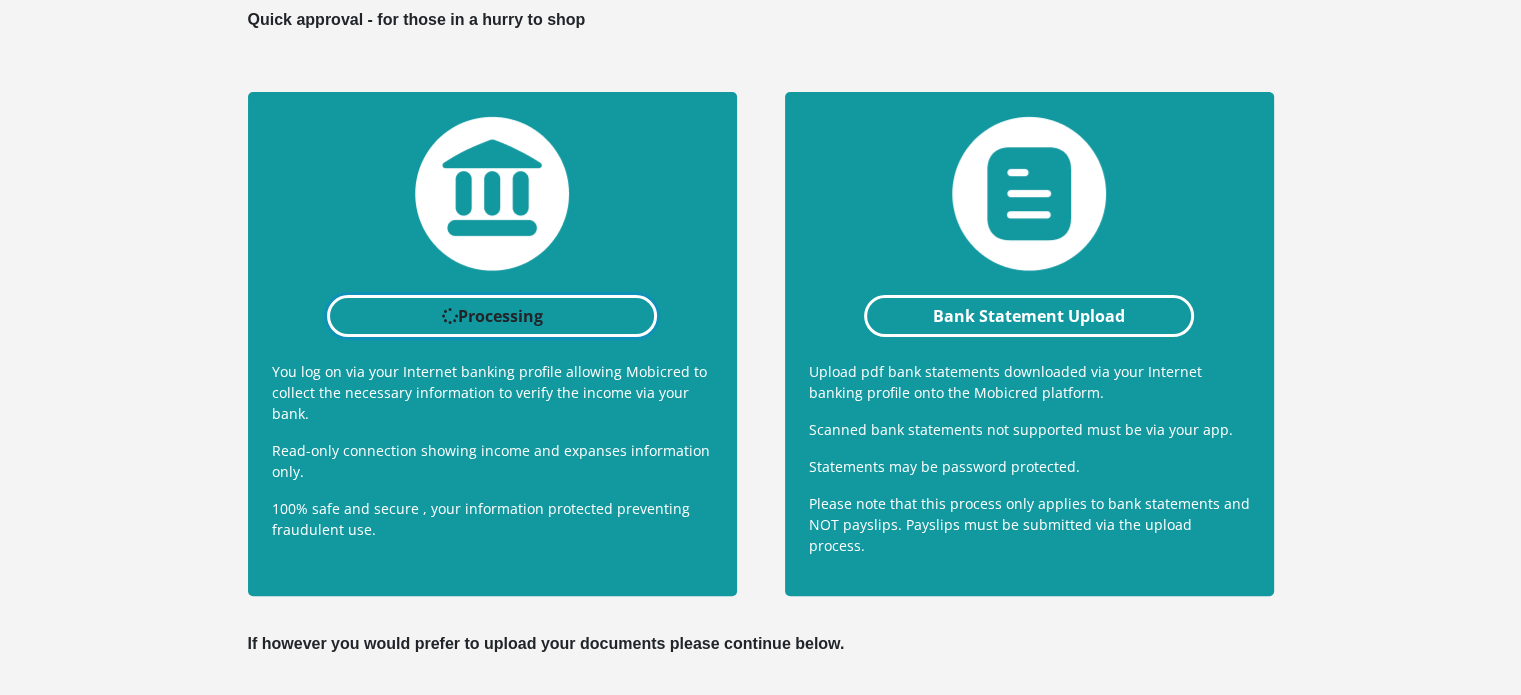 click on "Processing" at bounding box center (492, 316) 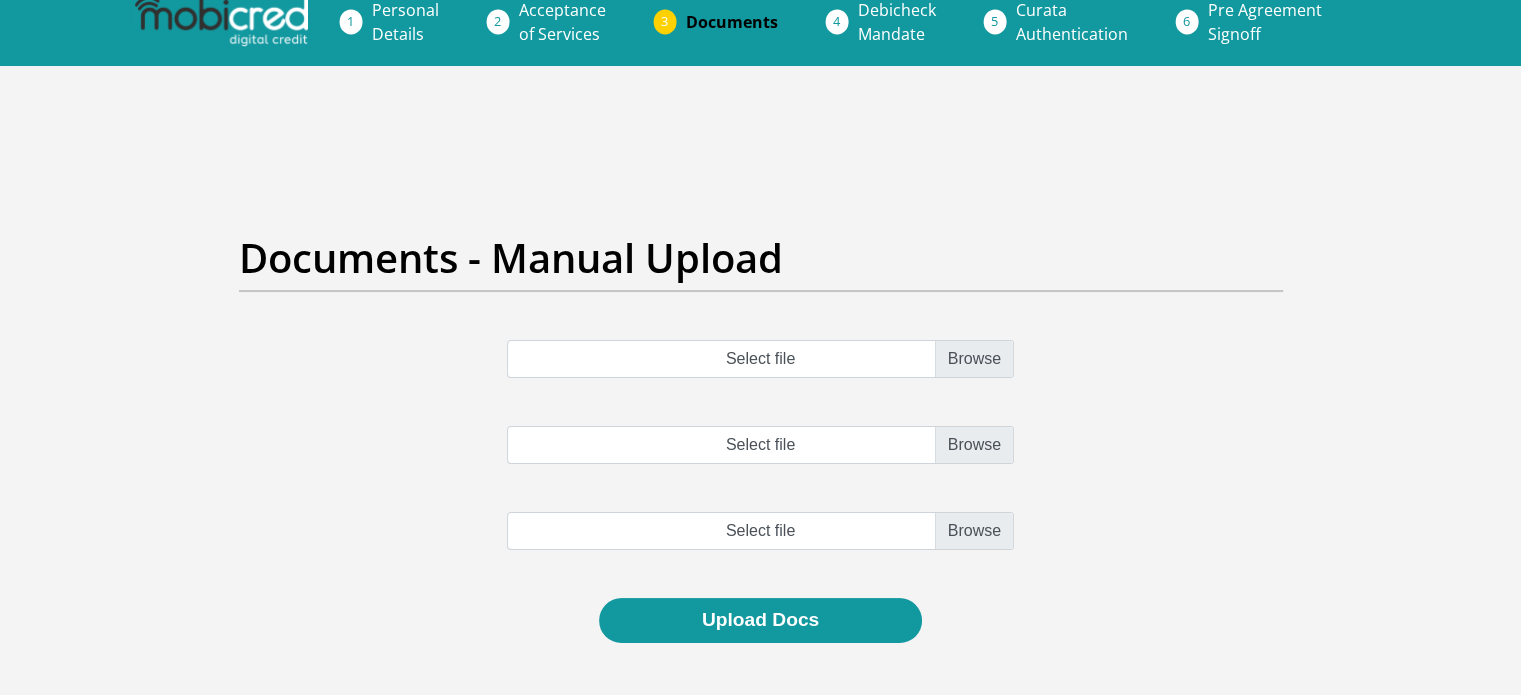 scroll, scrollTop: 0, scrollLeft: 0, axis: both 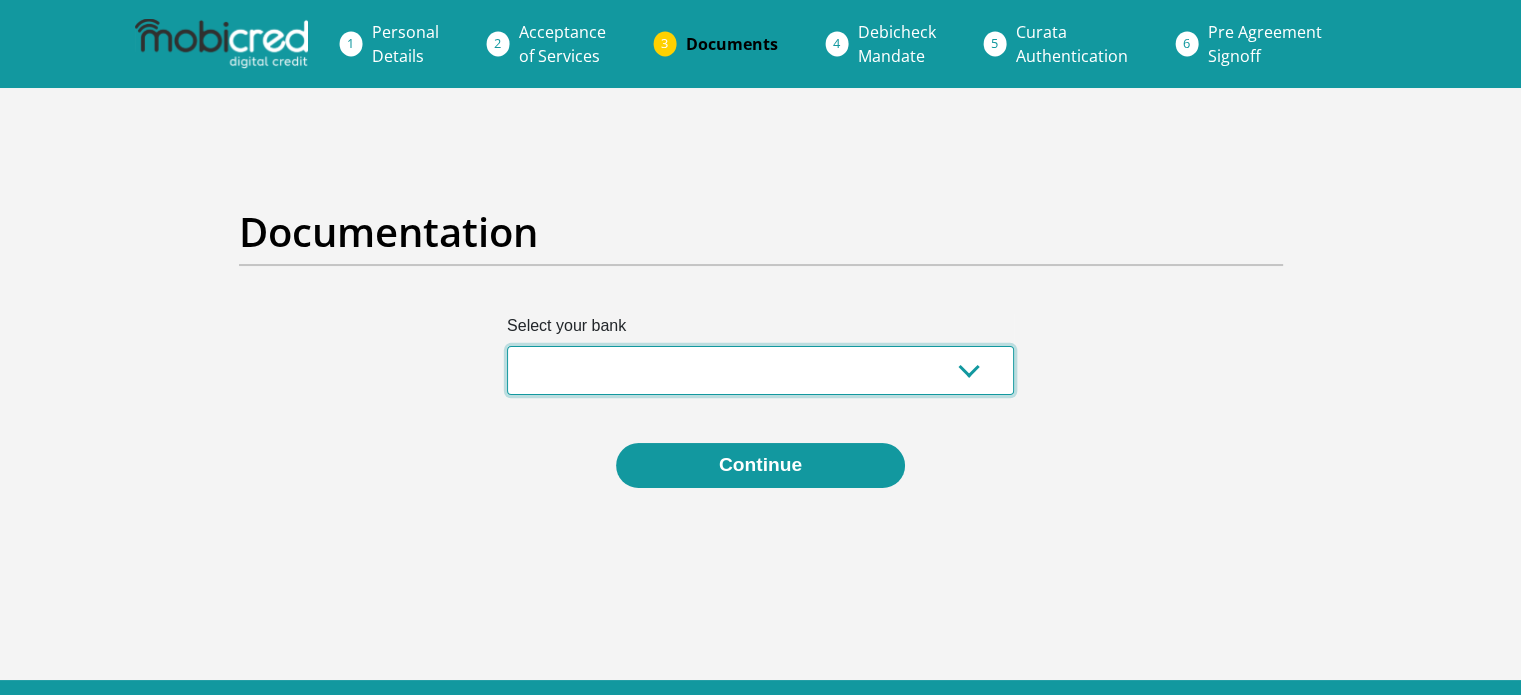 click on "Absa
Capitec Bank
Discovery Bank
First National Bank
Nedbank
Standard Bank
TymeBank" at bounding box center (760, 370) 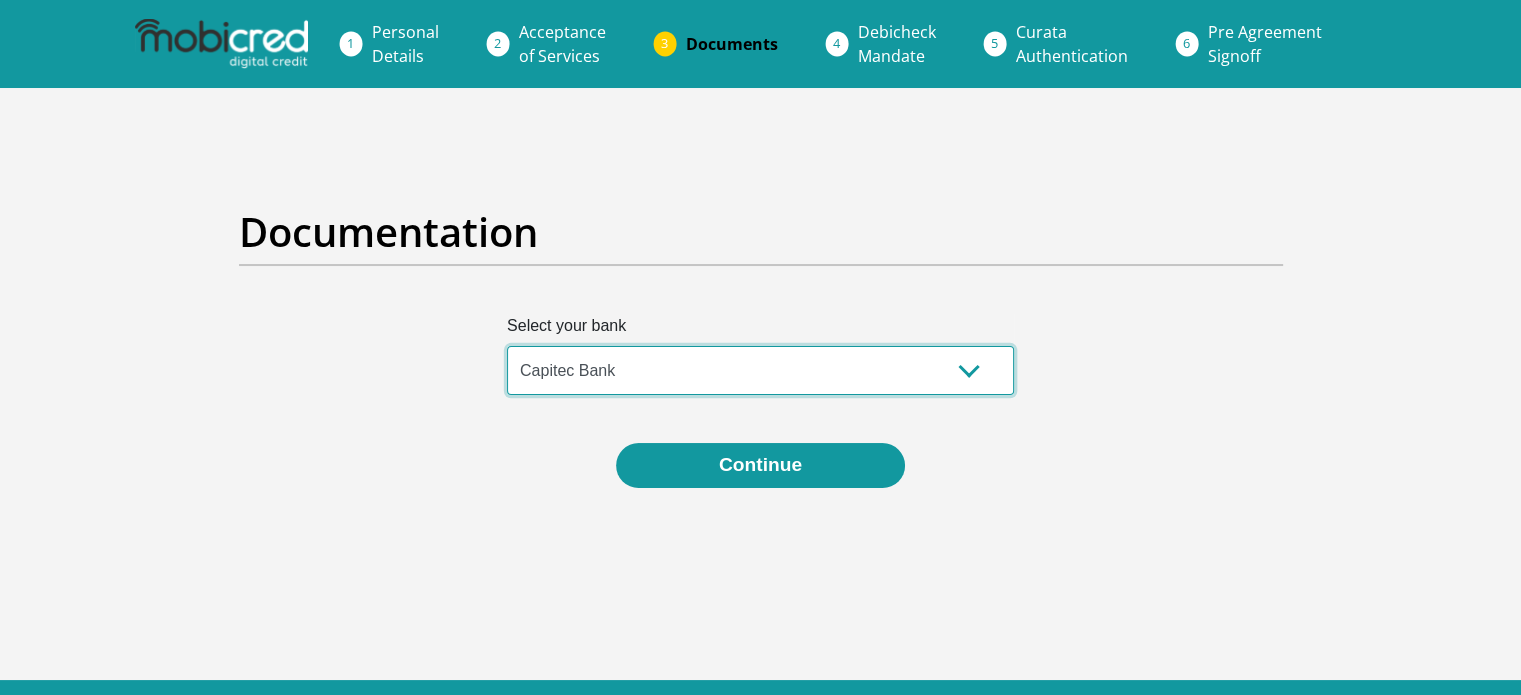 click on "Absa
Capitec Bank
Discovery Bank
First National Bank
Nedbank
Standard Bank
TymeBank" at bounding box center [760, 370] 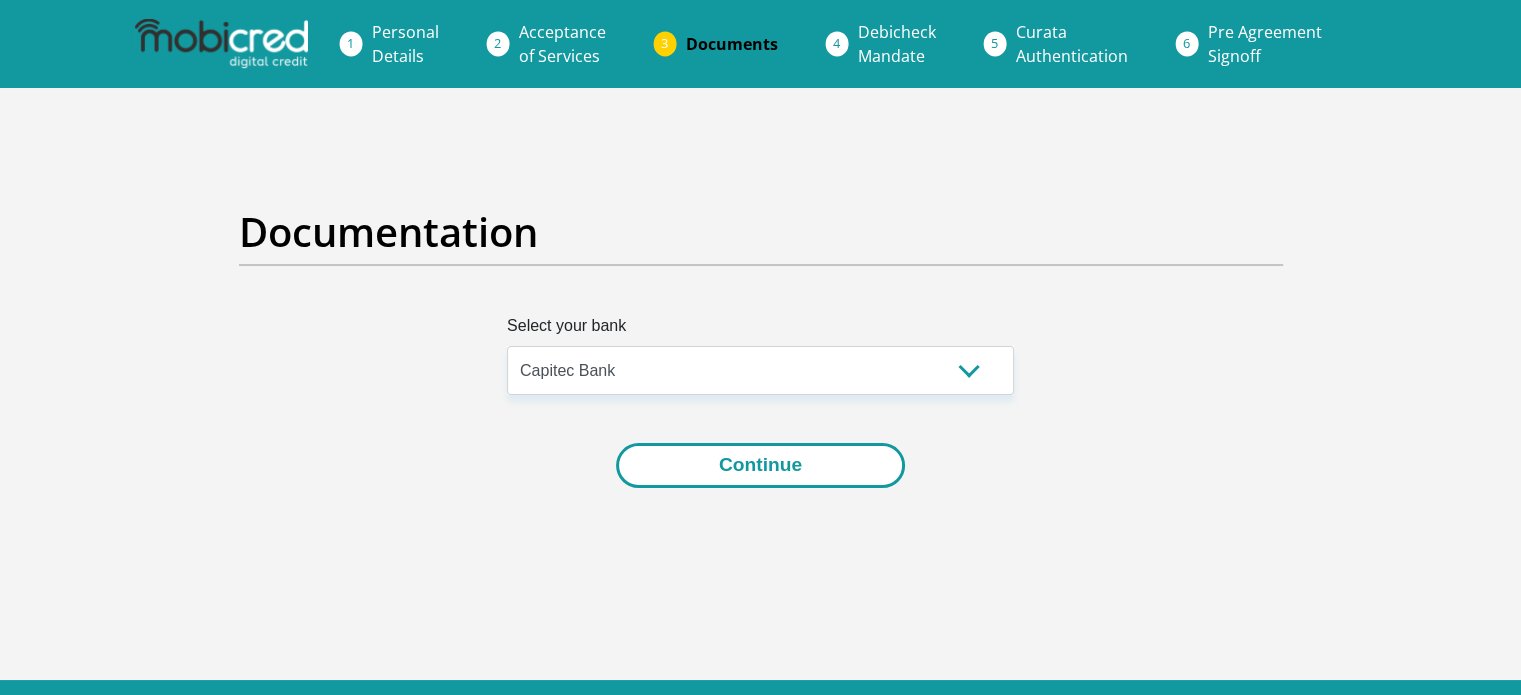 click on "Continue" at bounding box center [760, 465] 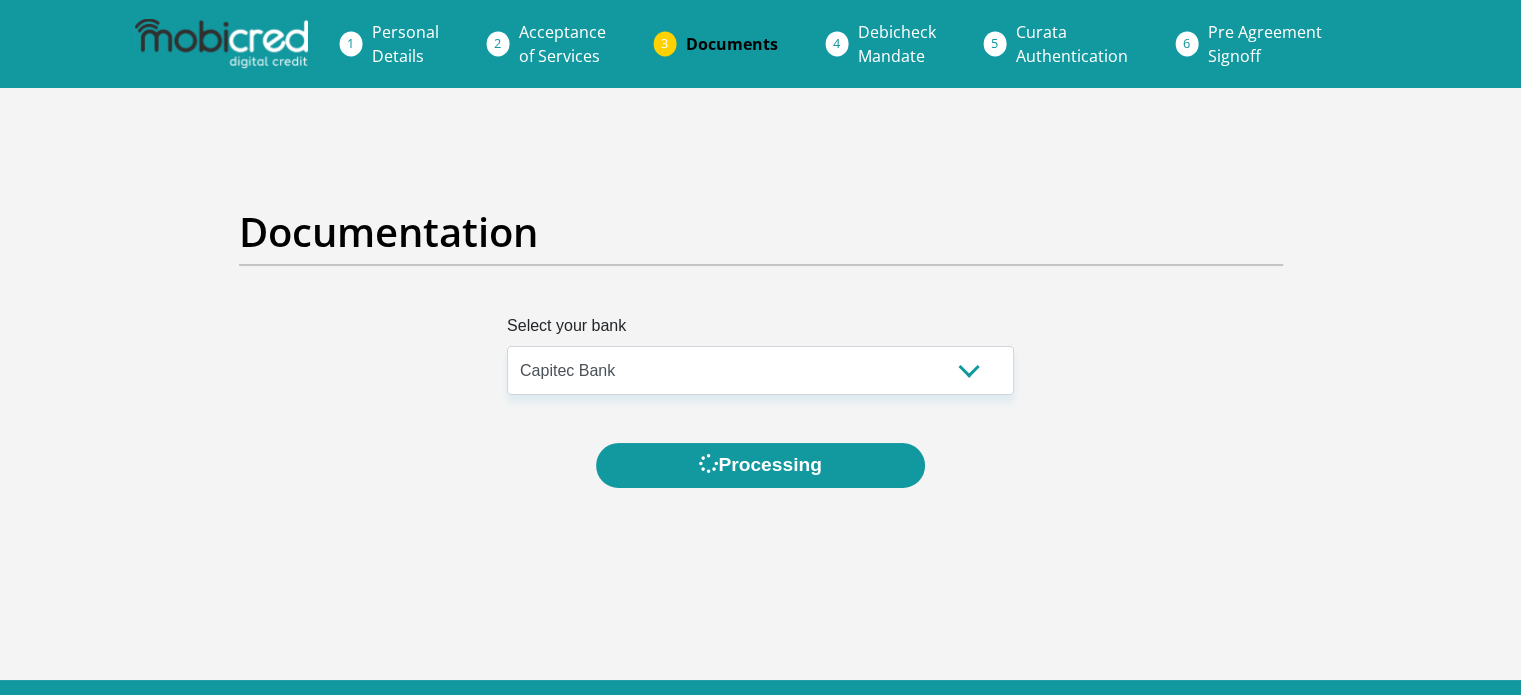 scroll, scrollTop: 0, scrollLeft: 0, axis: both 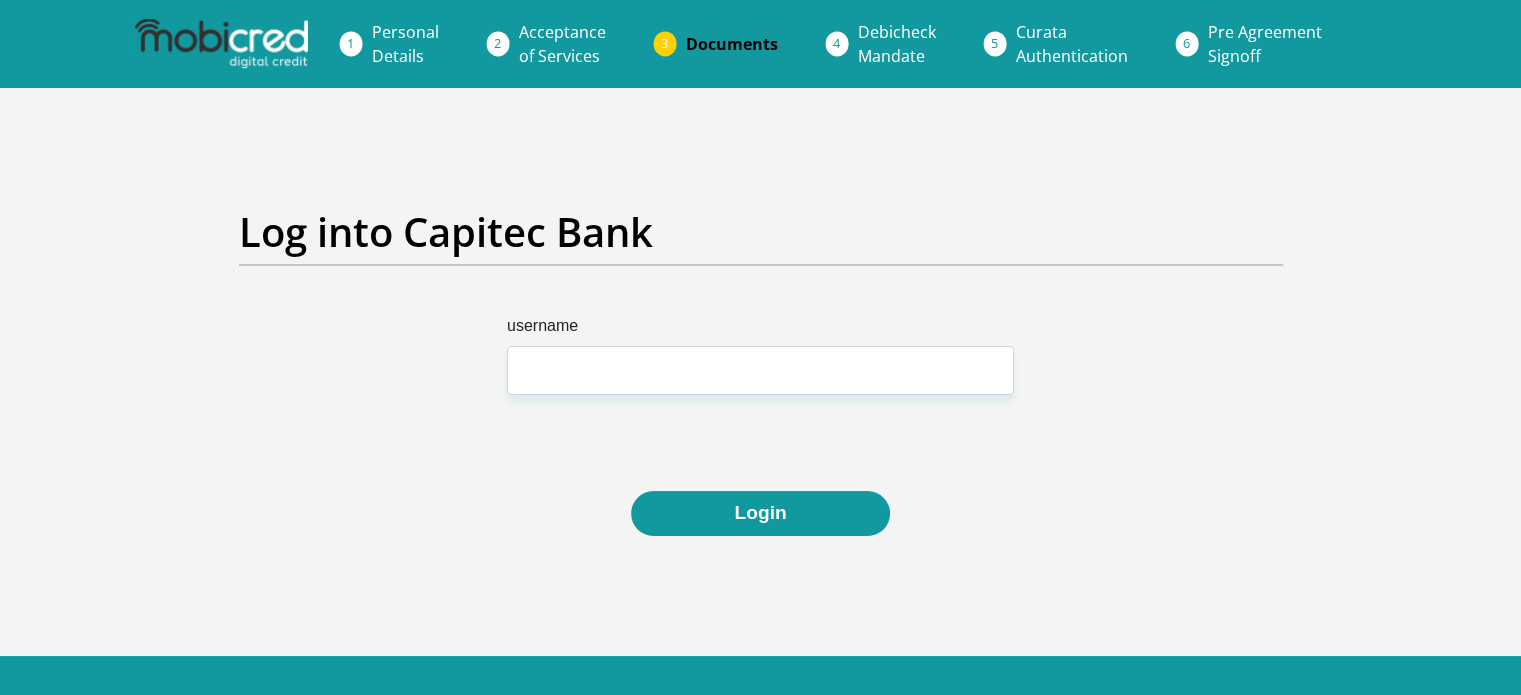 click on "username" at bounding box center [760, 378] 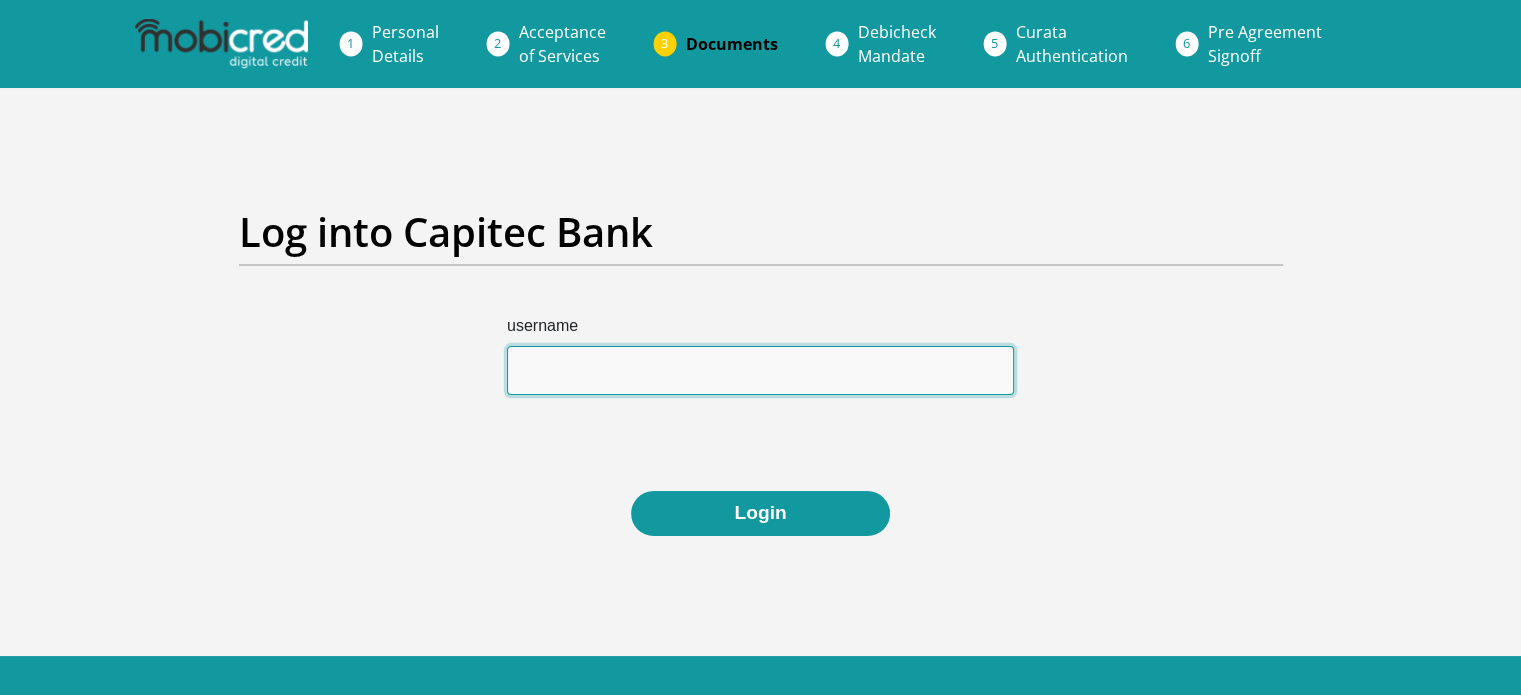click on "username" at bounding box center (760, 370) 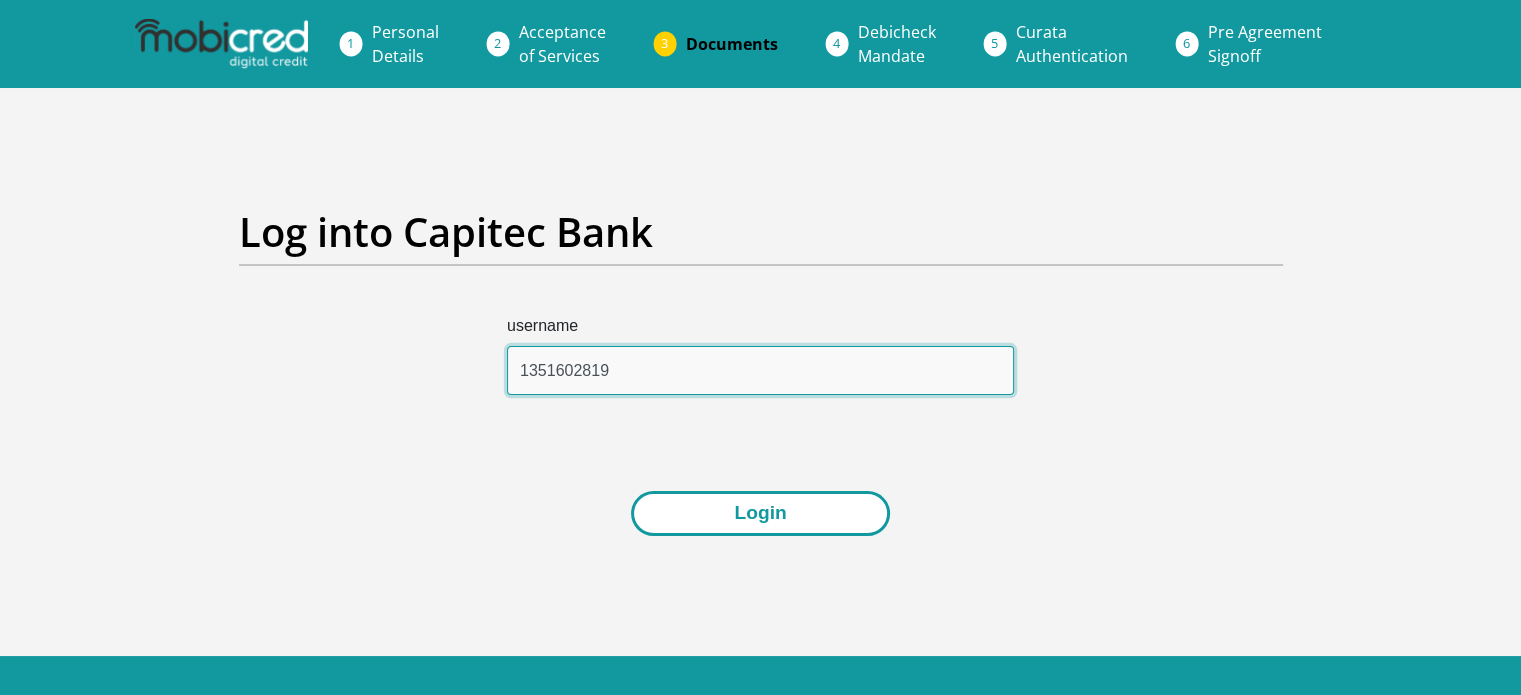type on "1351602819" 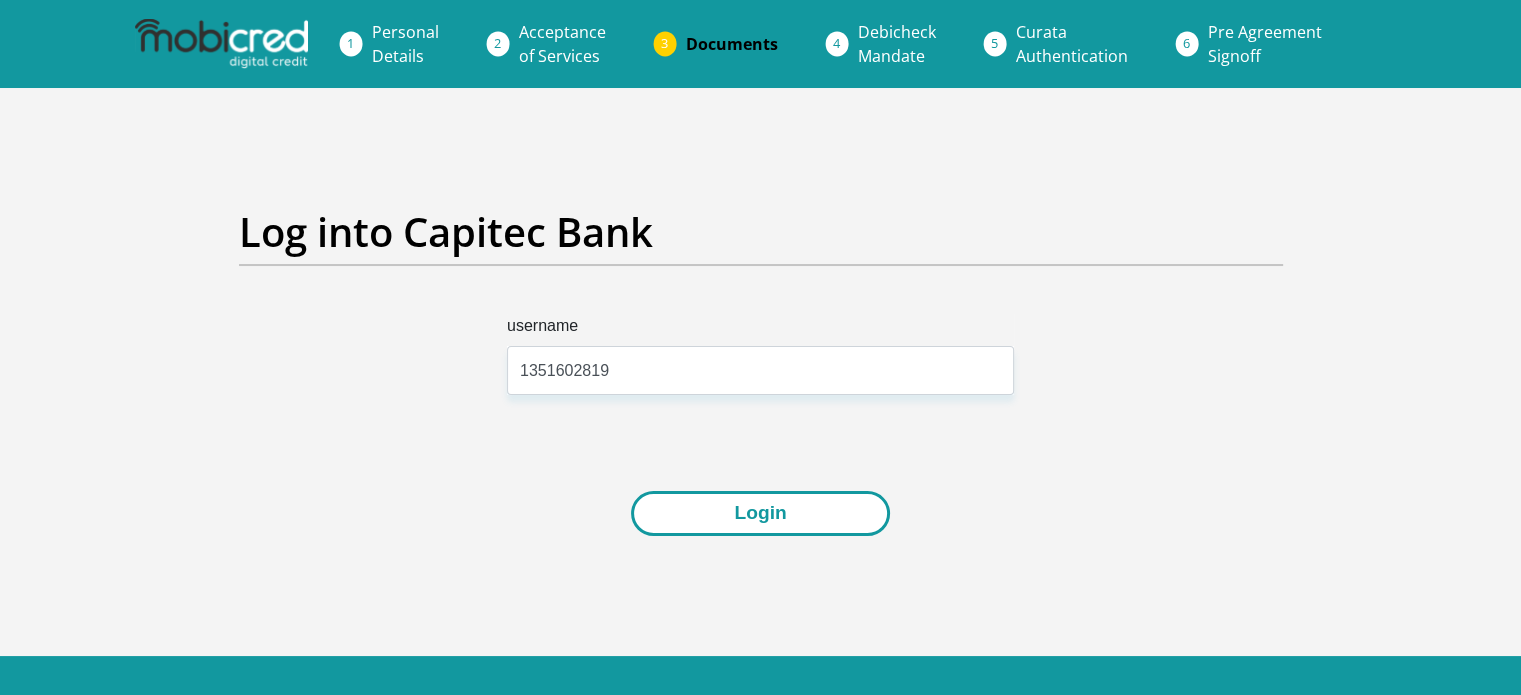 click on "Login" at bounding box center (760, 513) 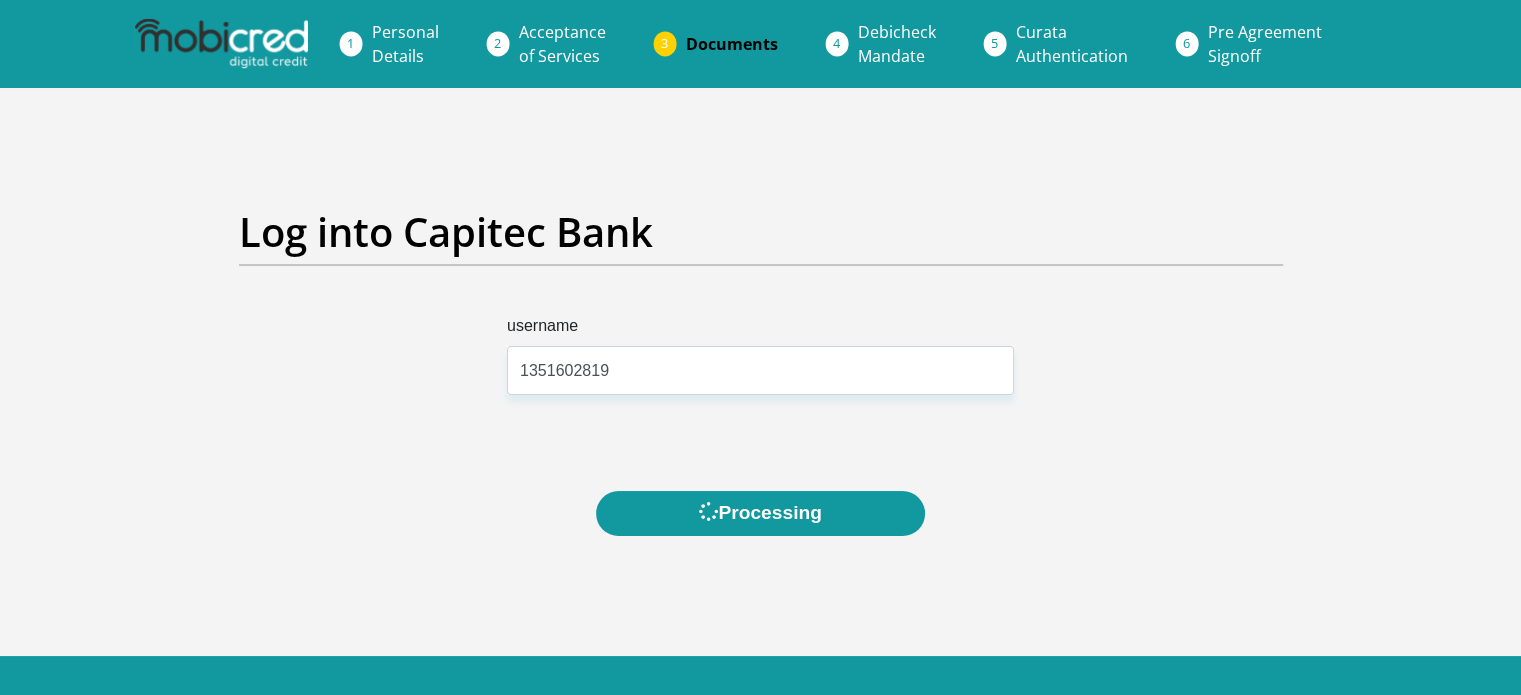 scroll, scrollTop: 0, scrollLeft: 0, axis: both 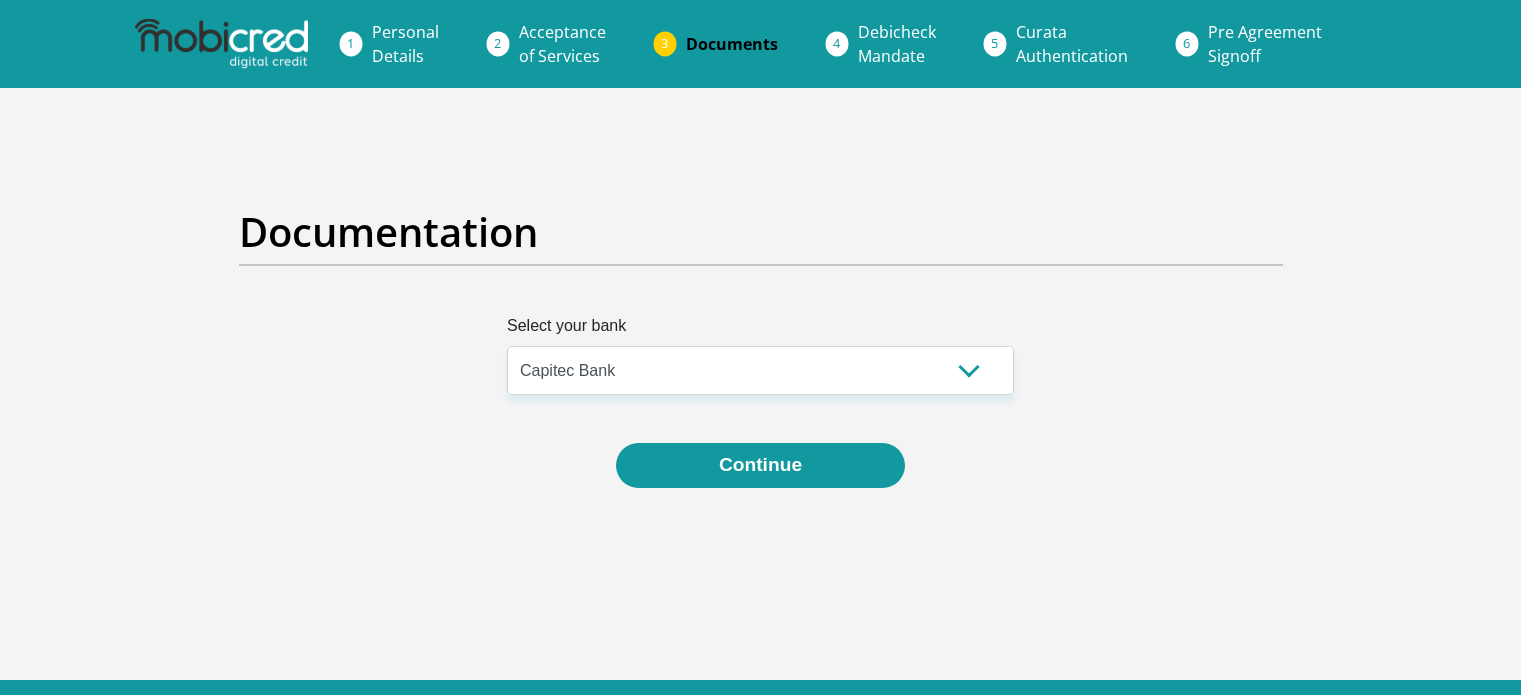 select on "{"id":"2","title":"Capitec Bank","institution":"Capitec","alias":"capitec","country":"ZA","branch_code":470010,"login_fields":[{"title":"username","name":"field1","placeholder":"Account Number"}]}" 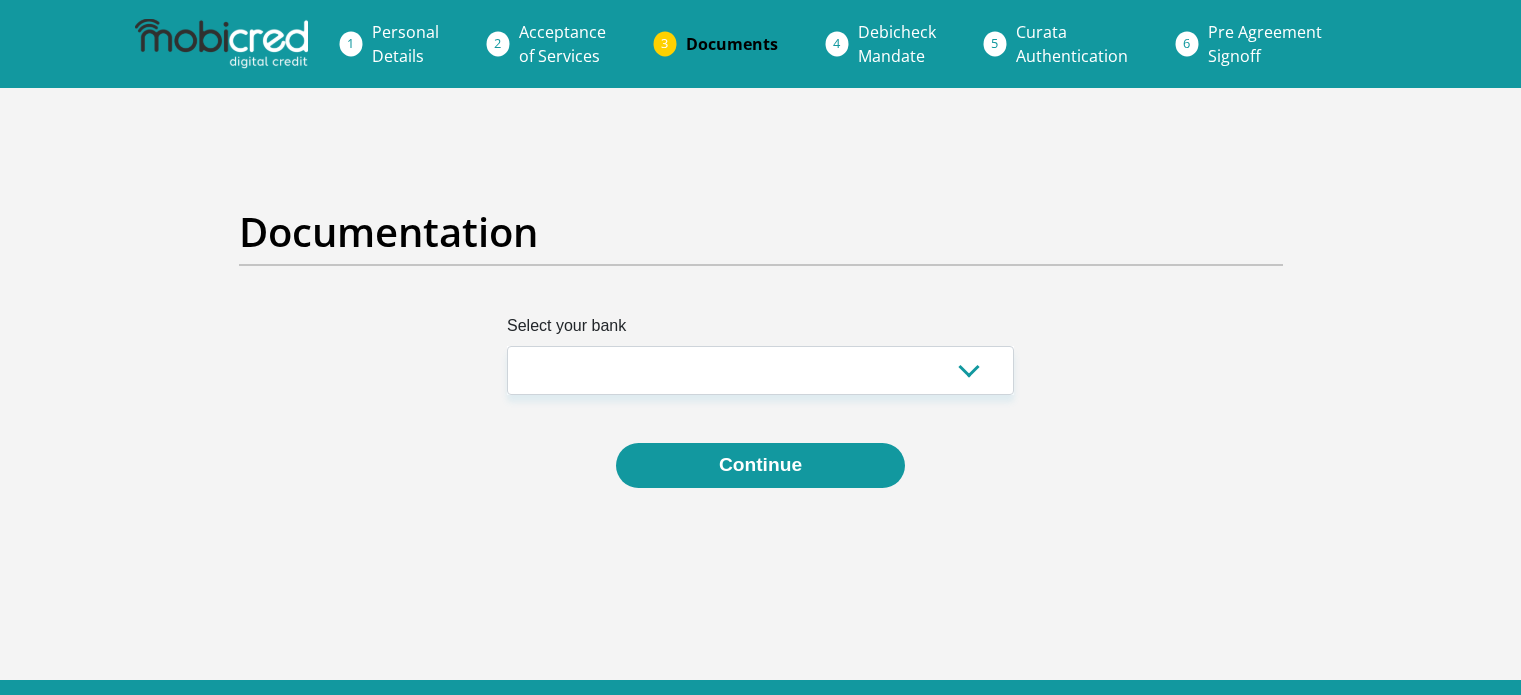 scroll, scrollTop: 0, scrollLeft: 0, axis: both 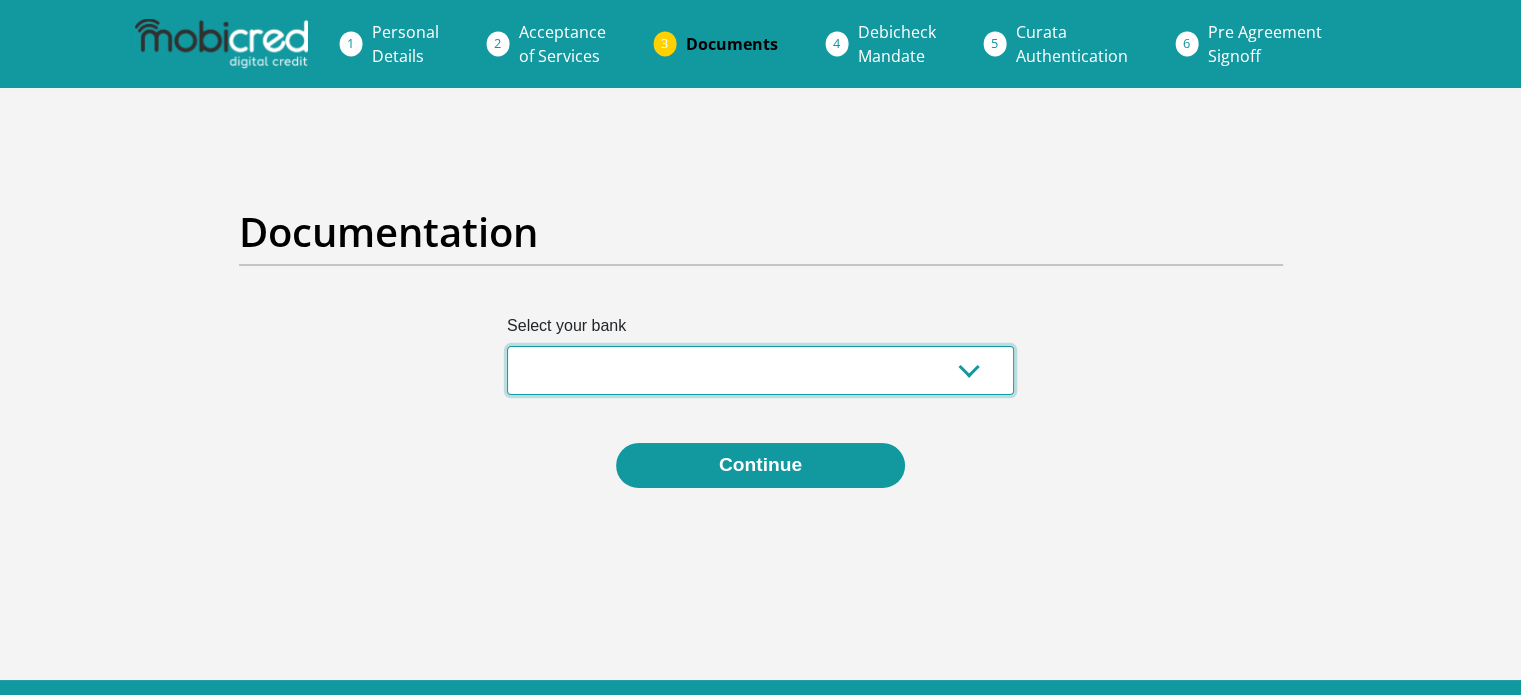 click on "Absa
Capitec Bank
Discovery Bank
First National Bank
Nedbank
Standard Bank
TymeBank" at bounding box center [760, 370] 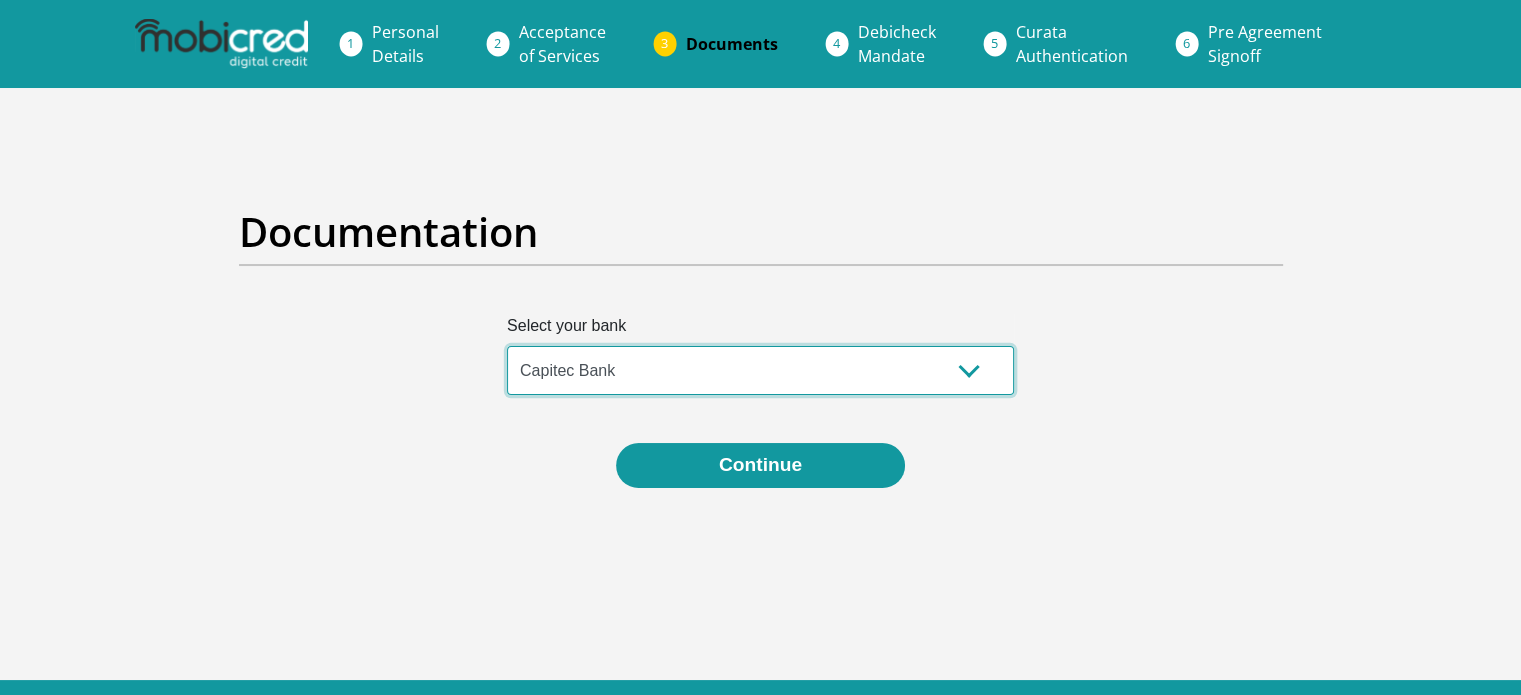 click on "Absa
Capitec Bank
Discovery Bank
First National Bank
Nedbank
Standard Bank
TymeBank" at bounding box center (760, 370) 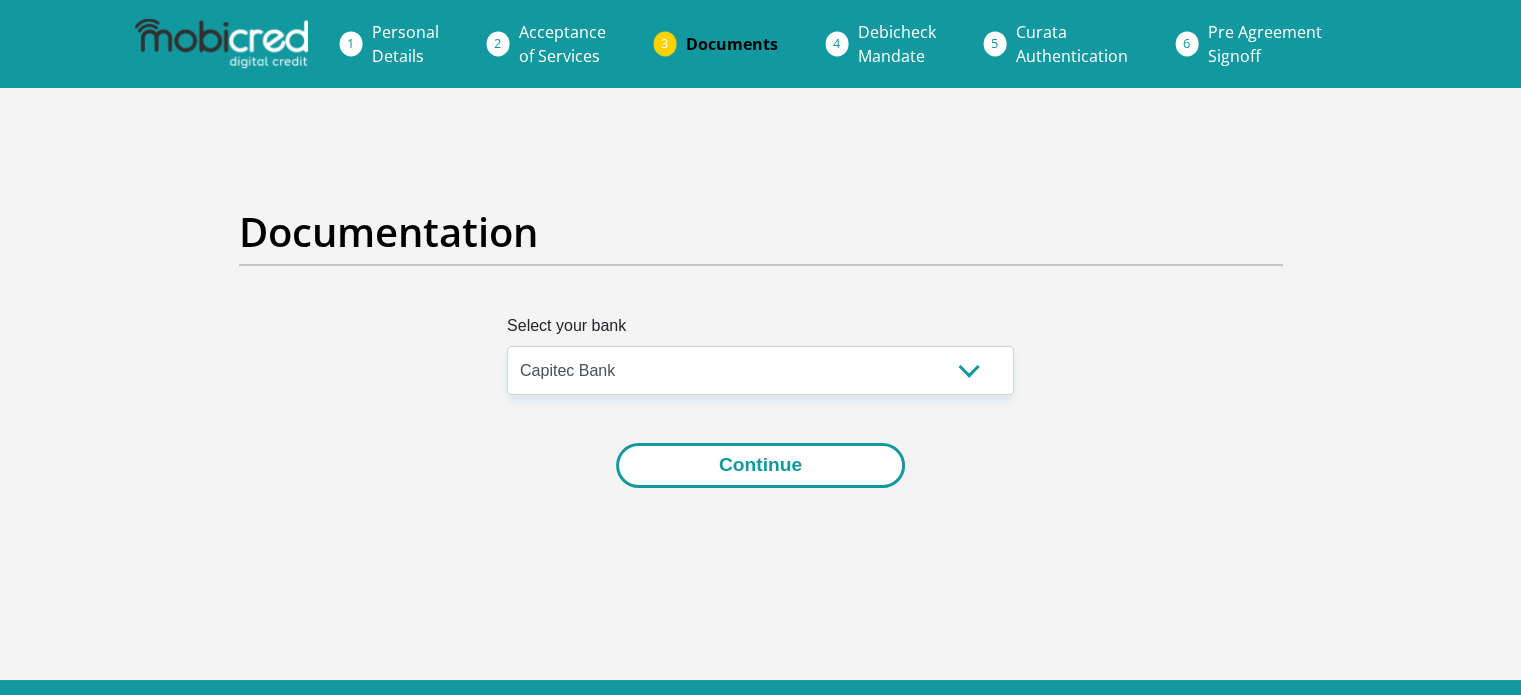 click on "Continue" at bounding box center (760, 465) 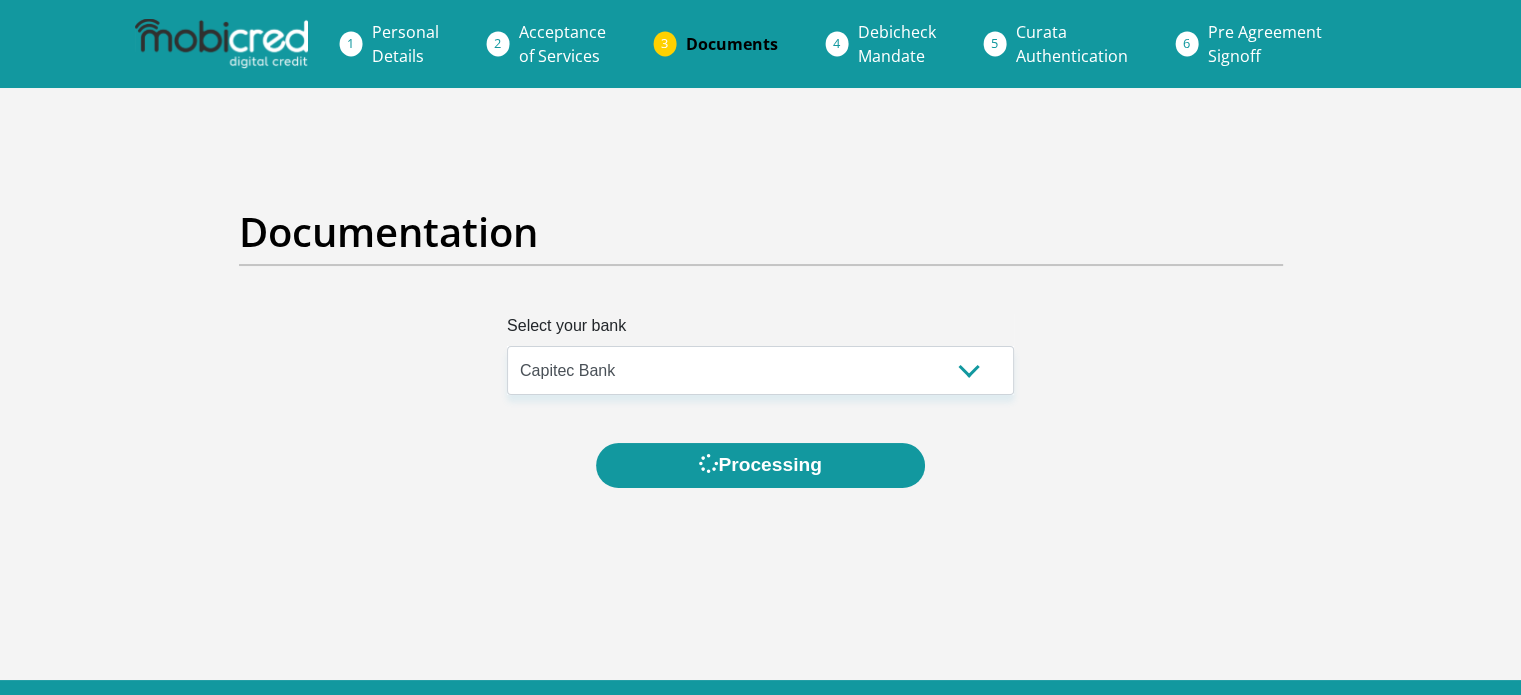 scroll, scrollTop: 0, scrollLeft: 0, axis: both 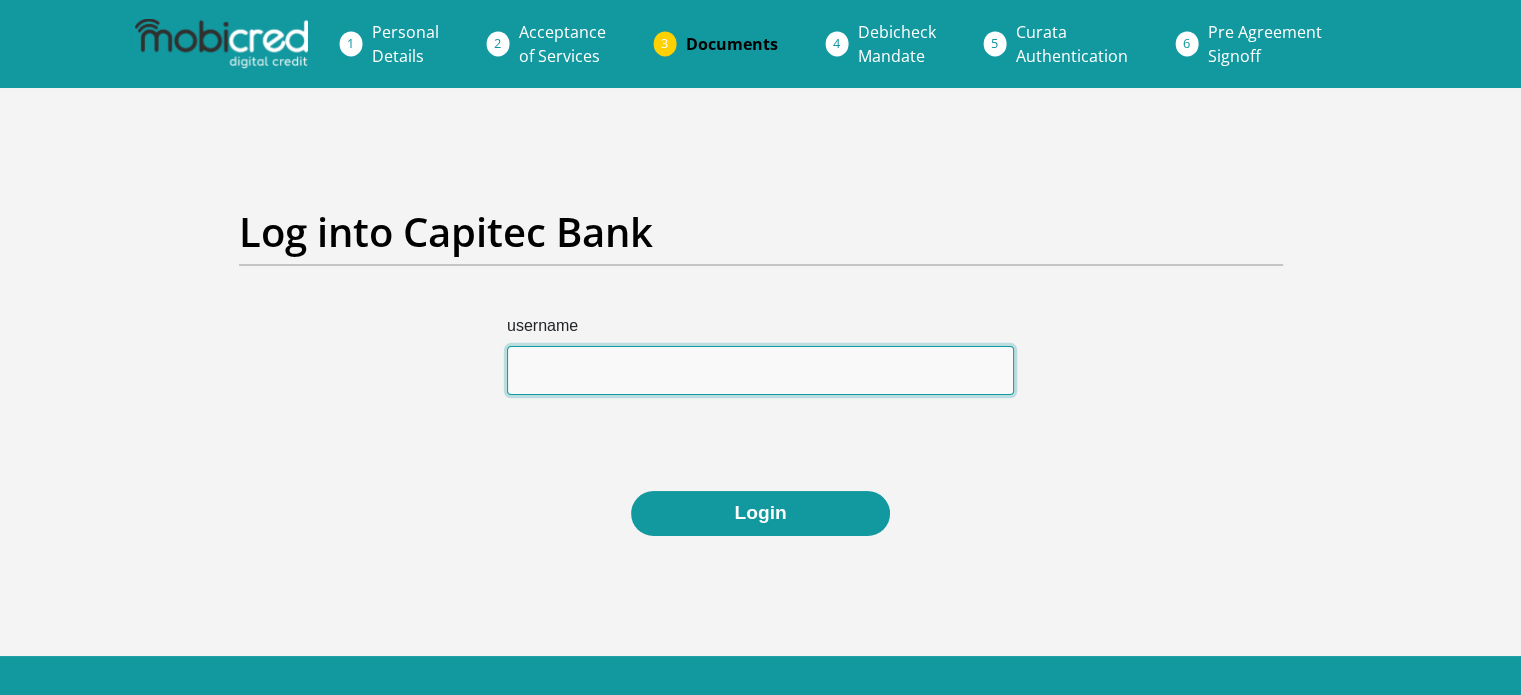 click on "username" at bounding box center [760, 370] 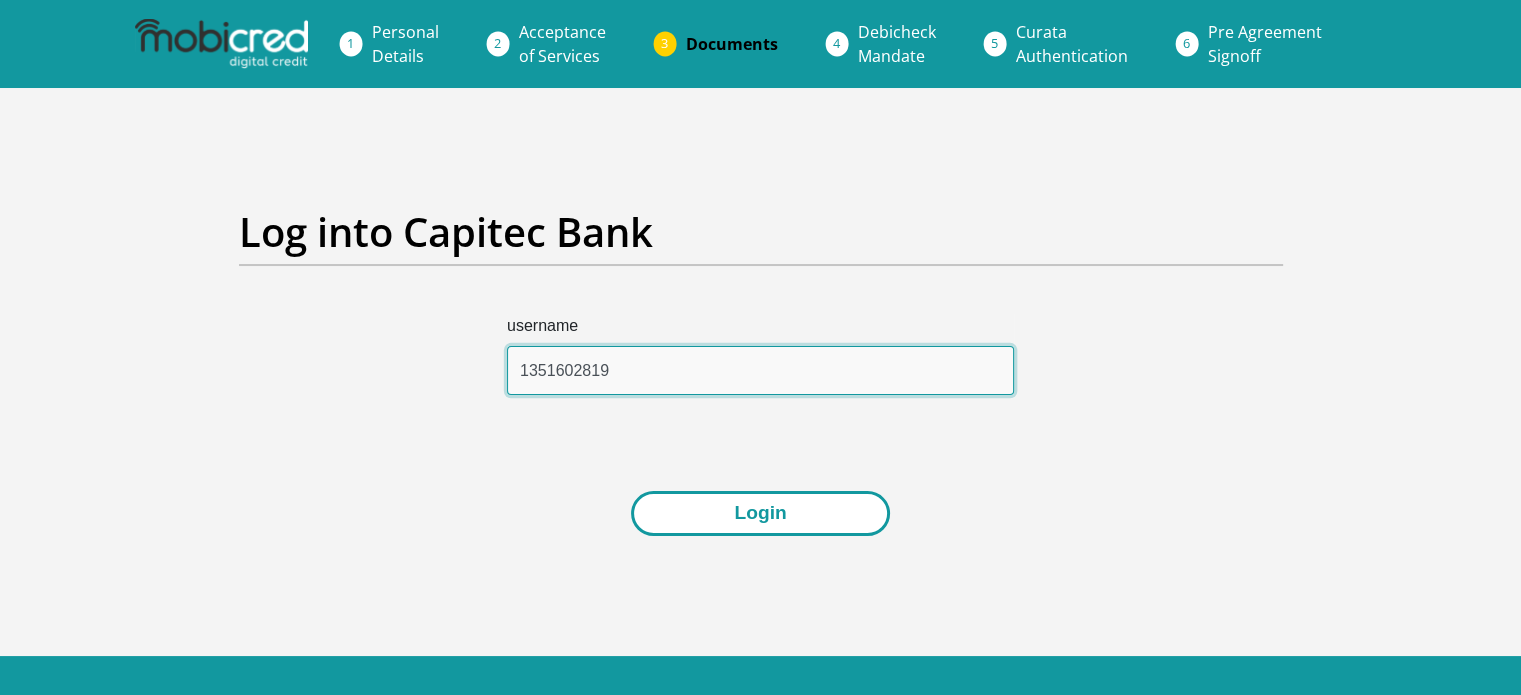 type on "1351602819" 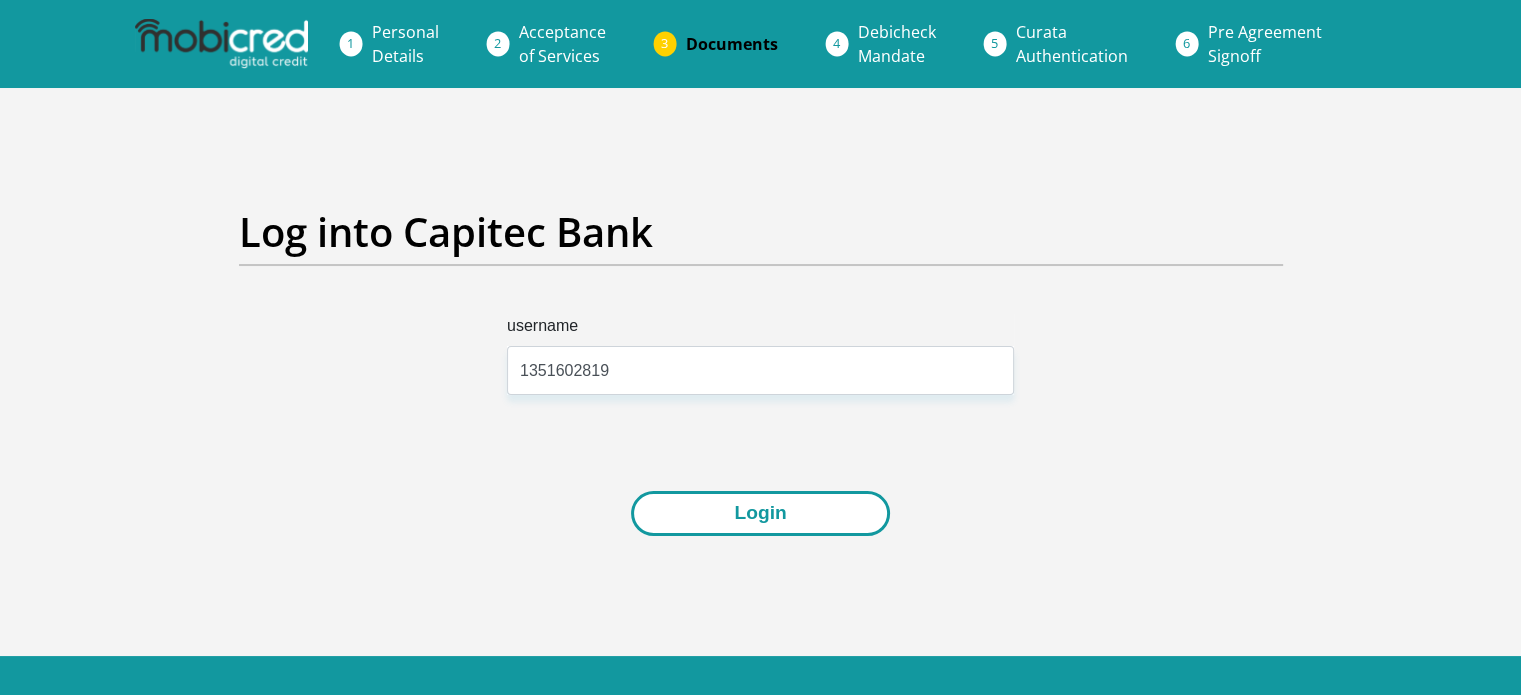 click on "Login" at bounding box center [760, 513] 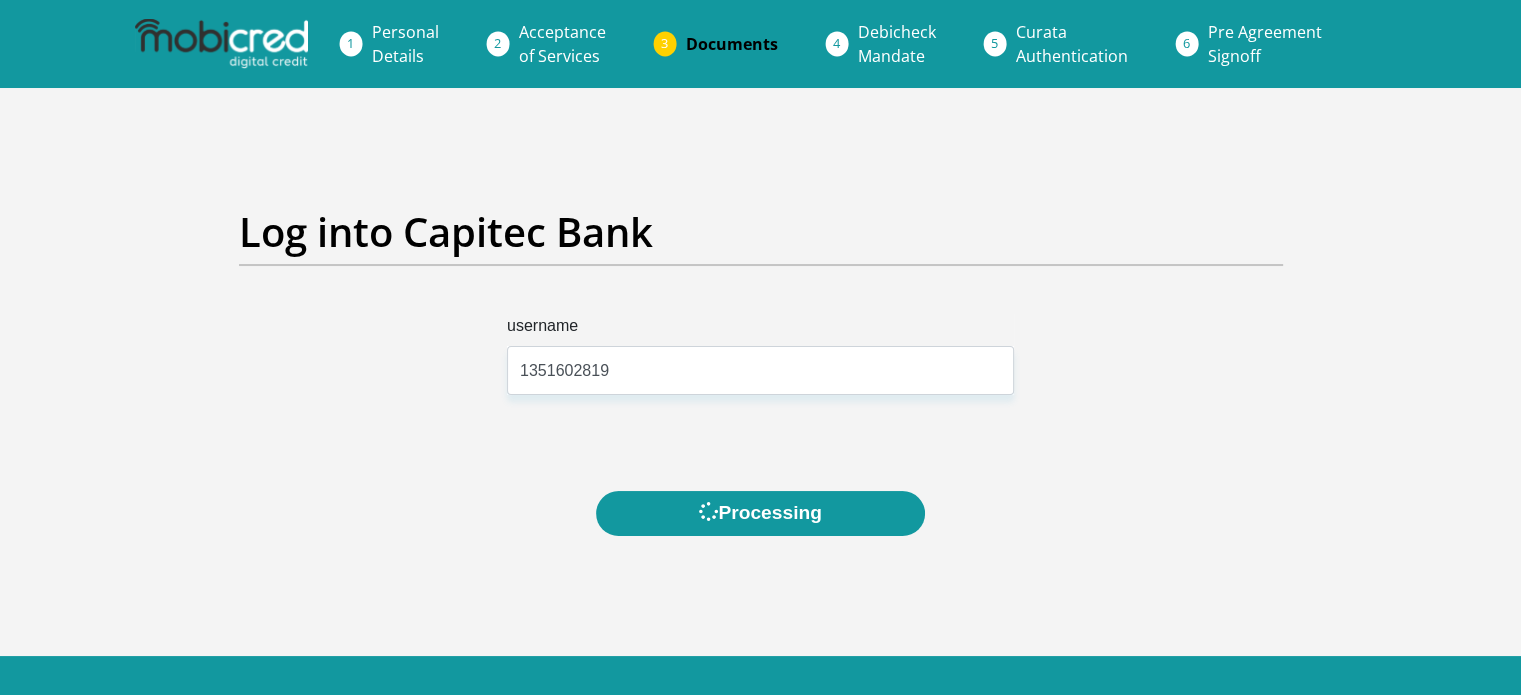 scroll, scrollTop: 0, scrollLeft: 0, axis: both 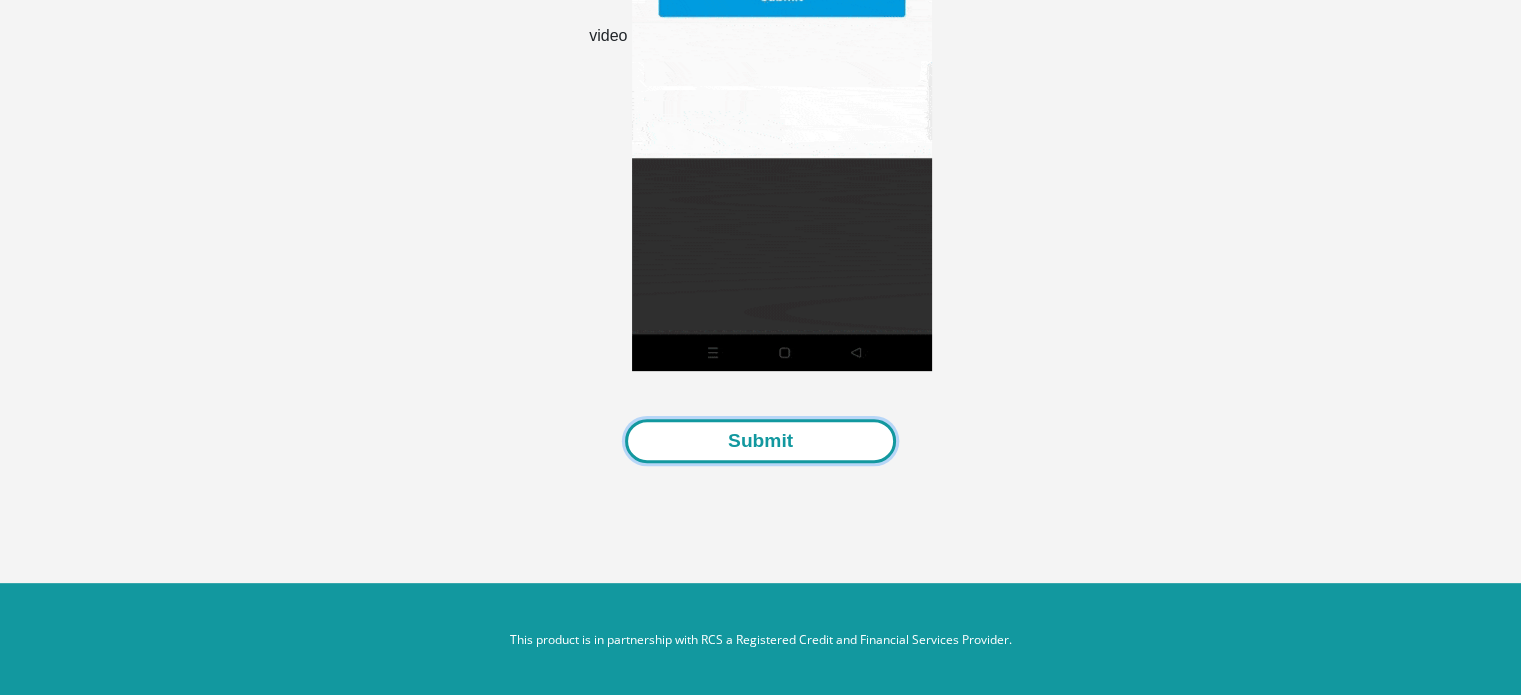 click on "Submit" at bounding box center [760, 441] 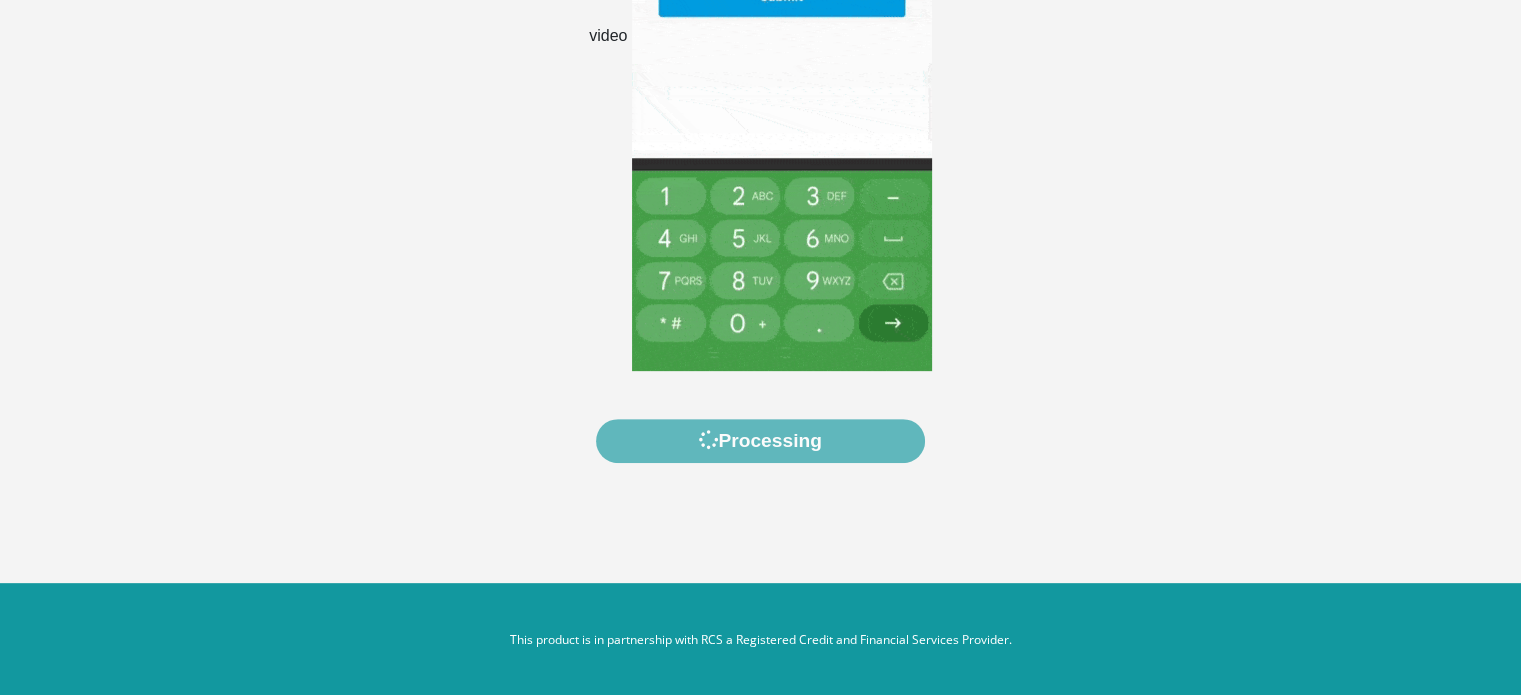 scroll, scrollTop: 0, scrollLeft: 0, axis: both 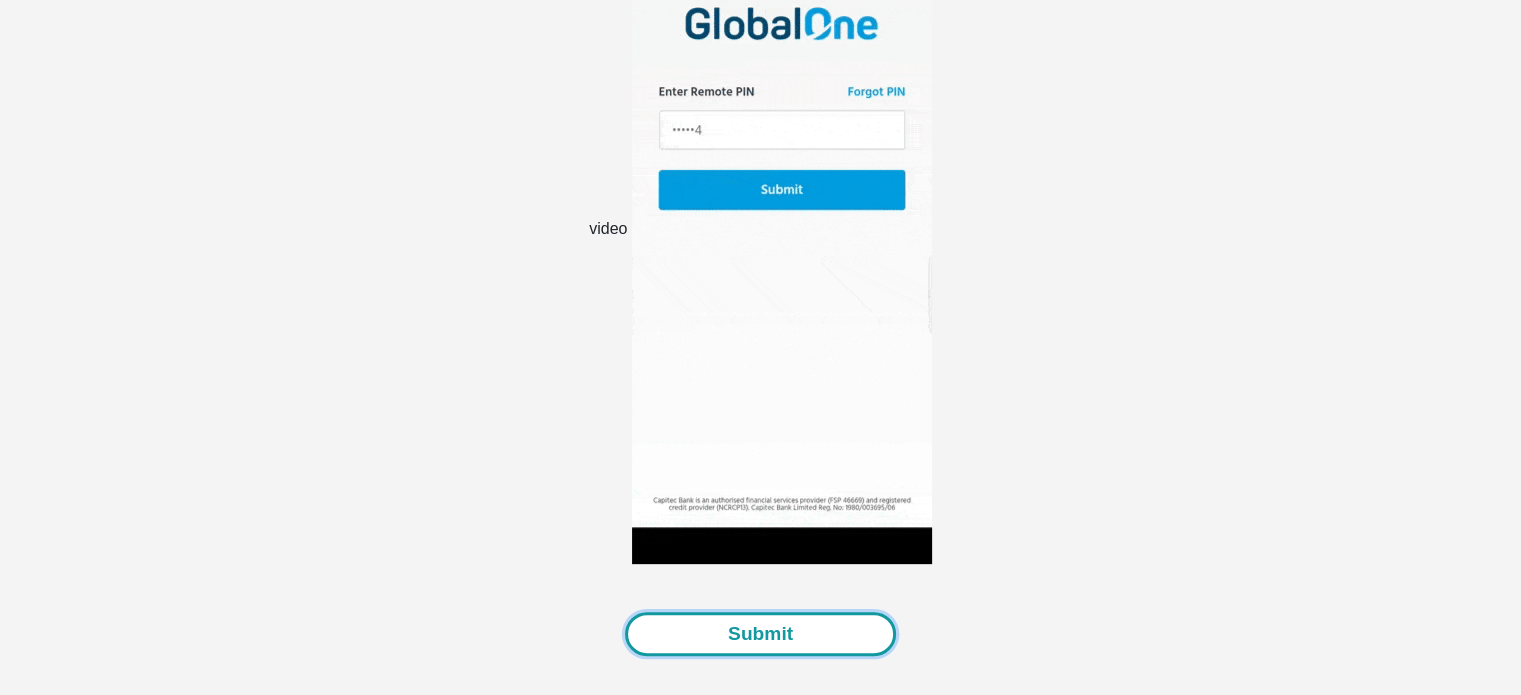 click on "Submit" at bounding box center [760, 634] 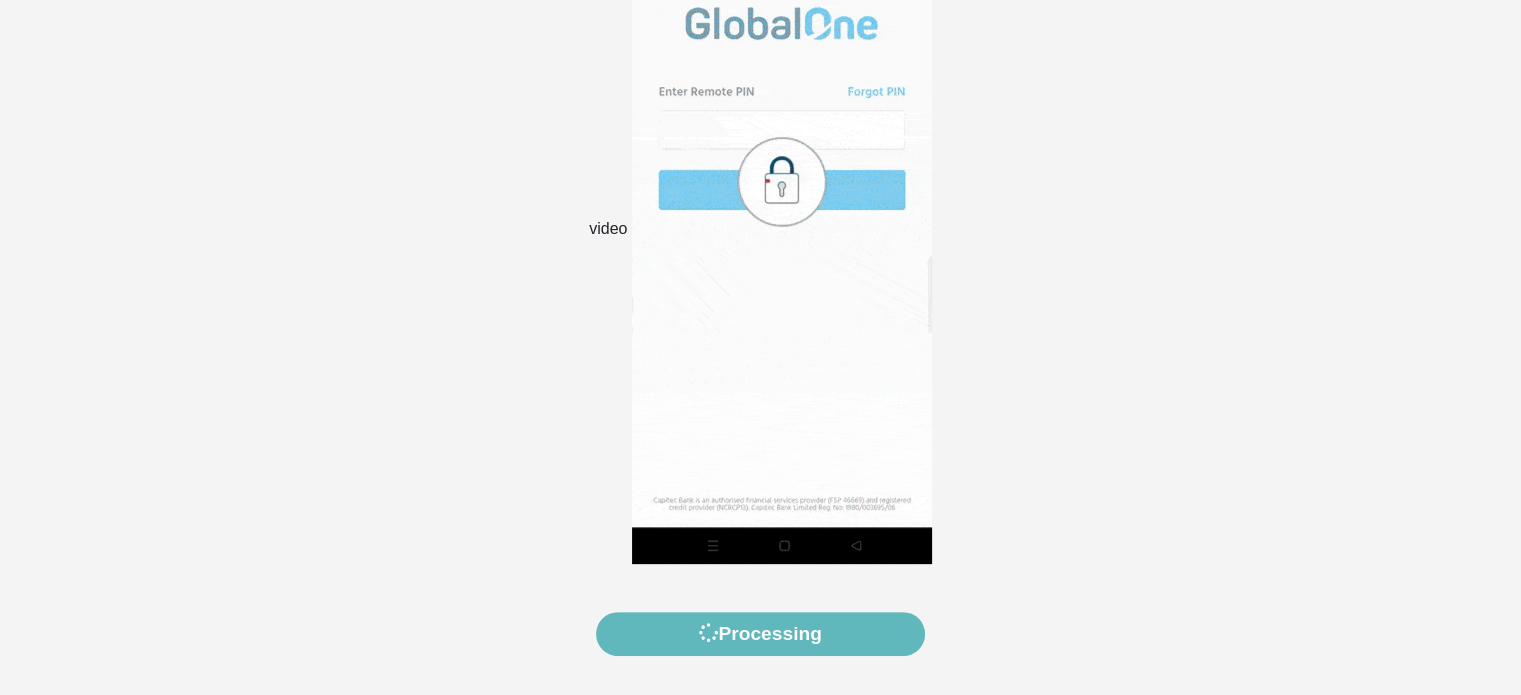 scroll, scrollTop: 0, scrollLeft: 0, axis: both 